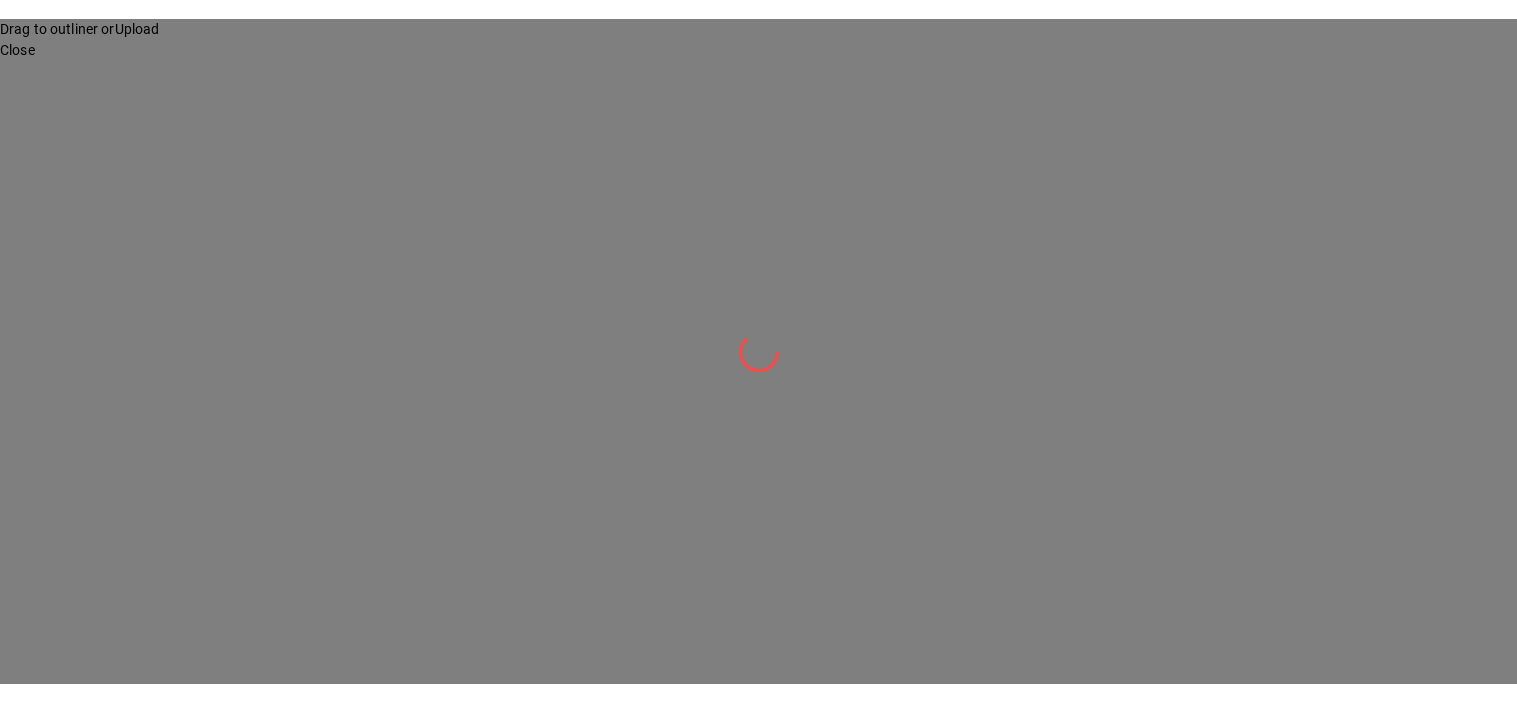 scroll, scrollTop: 0, scrollLeft: 0, axis: both 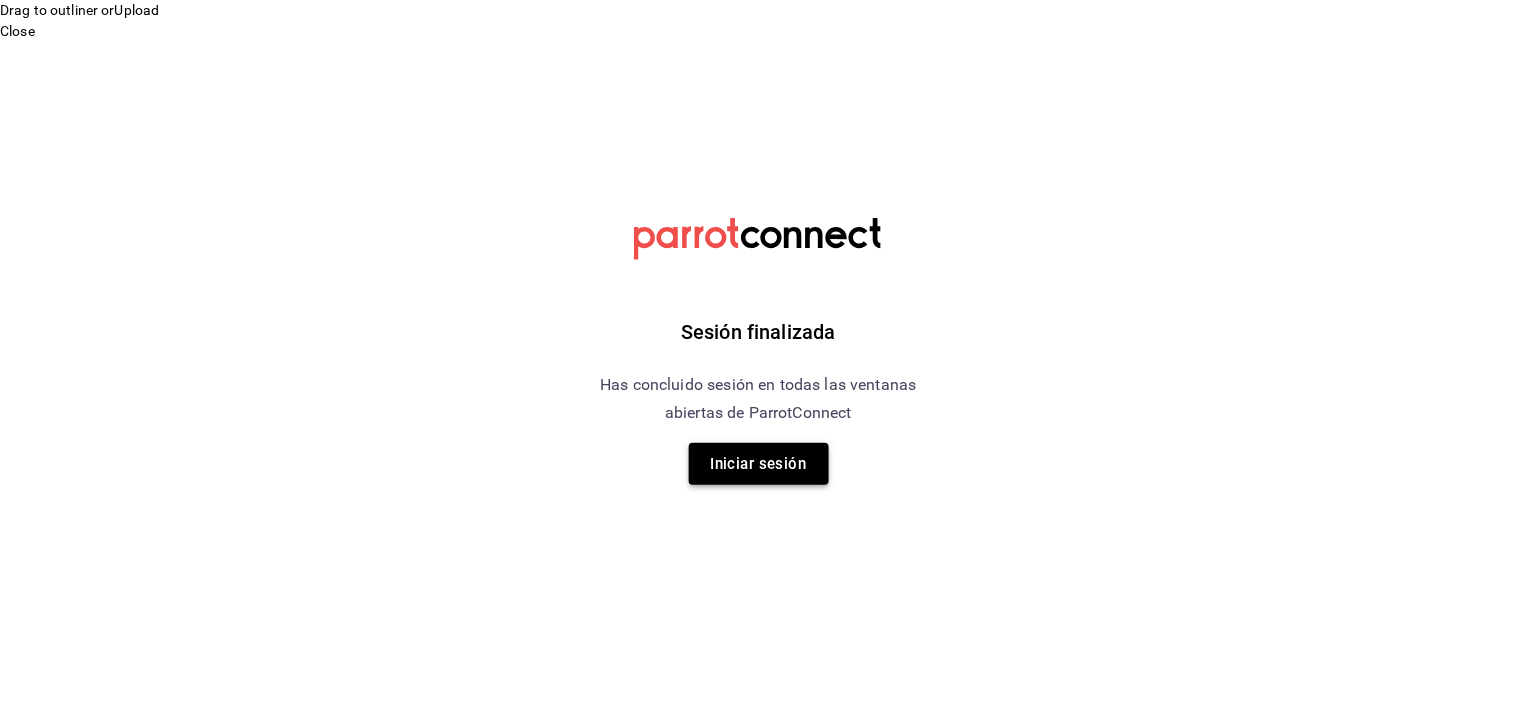 click on "Iniciar sesión" at bounding box center (759, 464) 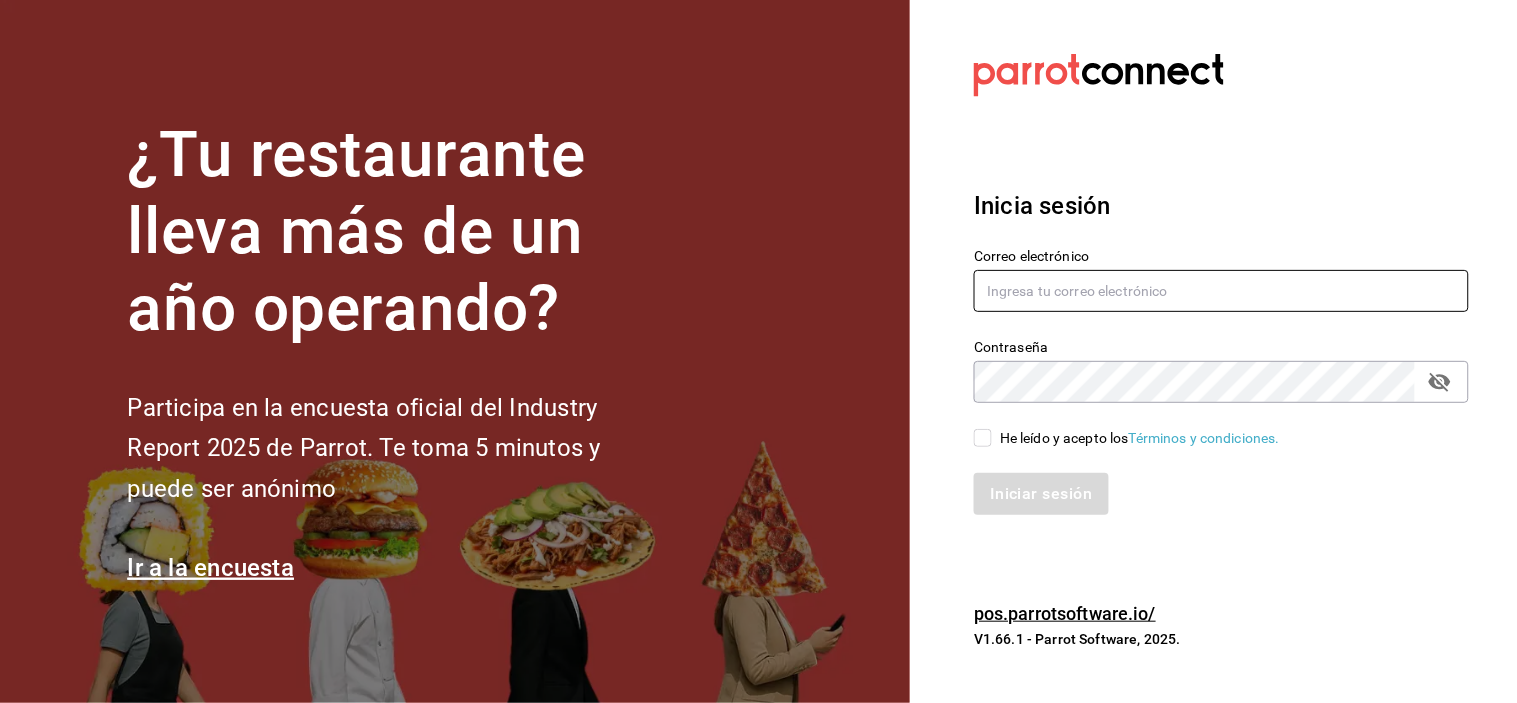 type on "carlos@central4mkt.com" 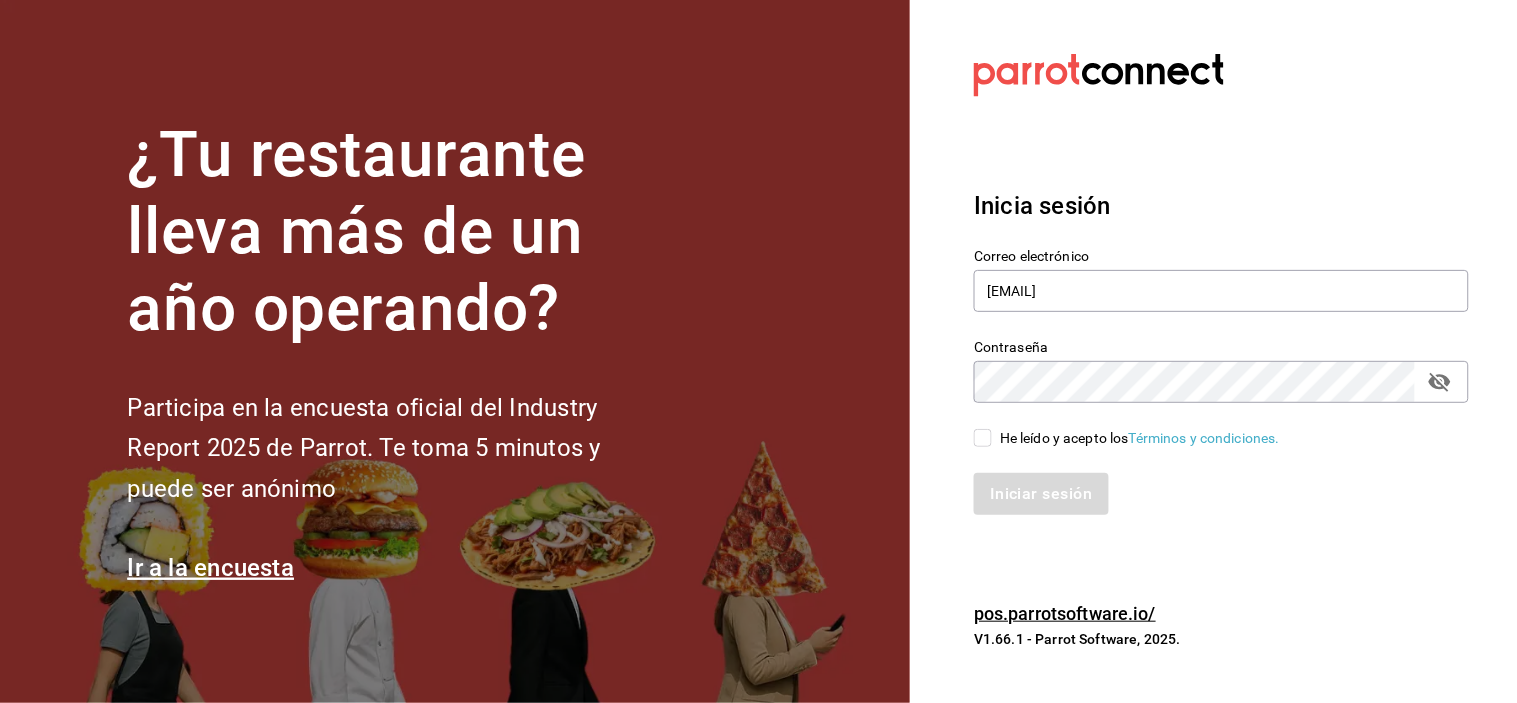 click on "He leído y acepto los  Términos y condiciones." at bounding box center (983, 438) 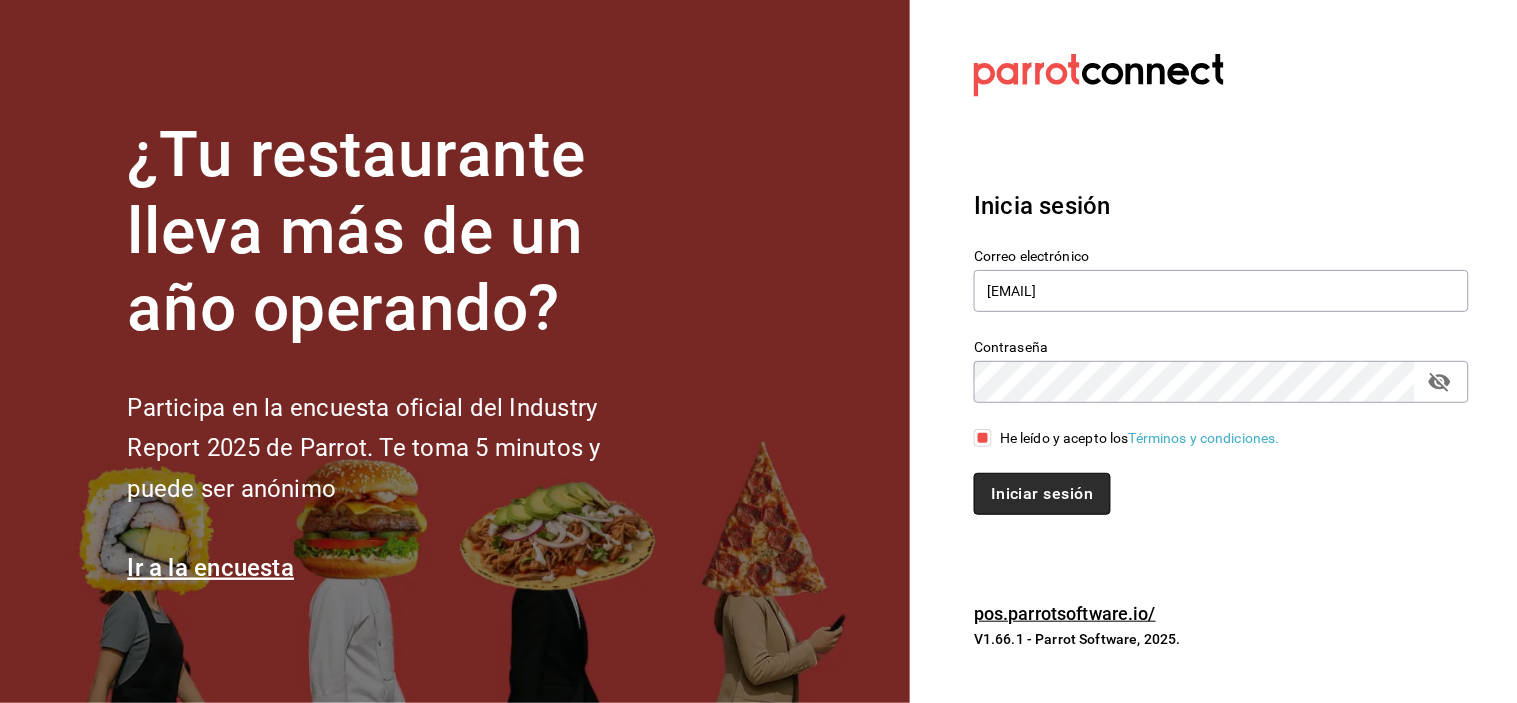 click on "Iniciar sesión" at bounding box center (1042, 494) 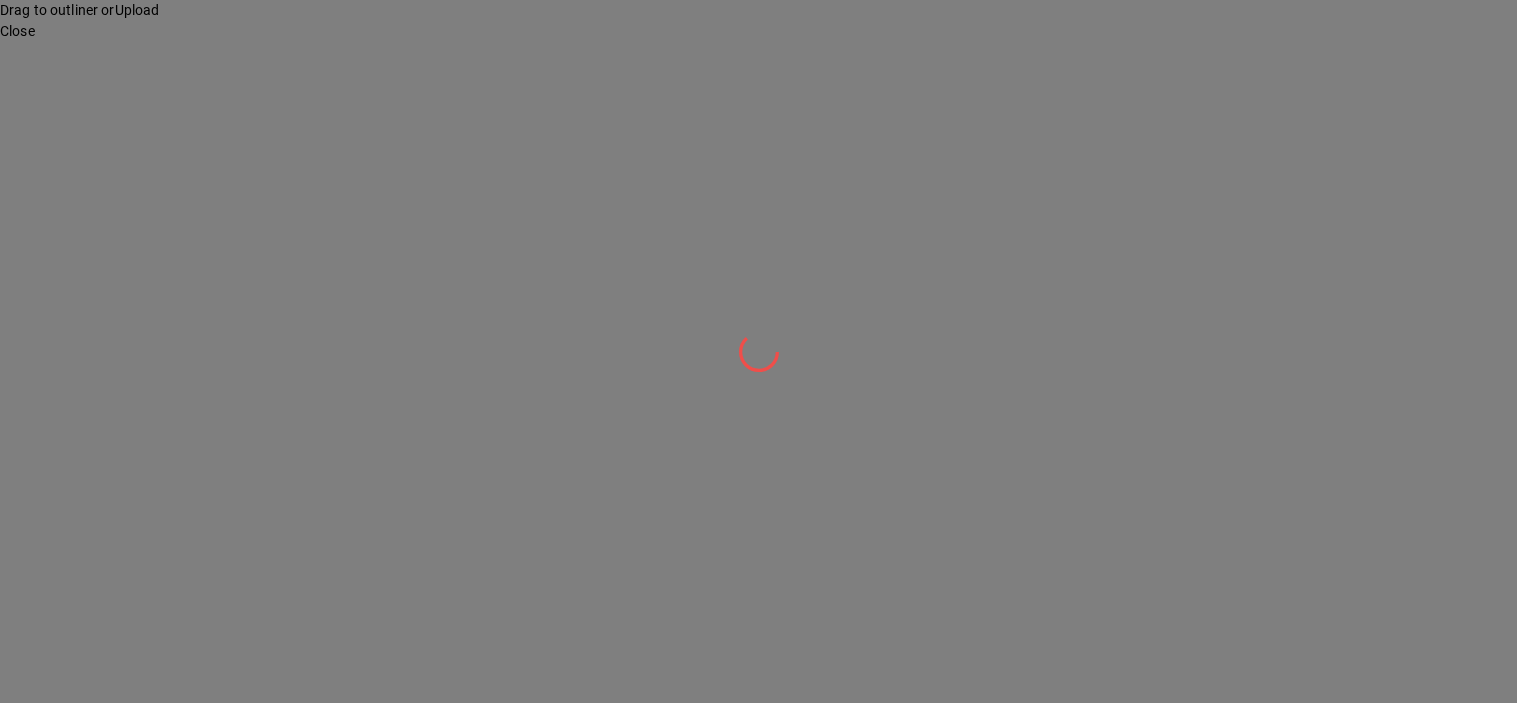 scroll, scrollTop: 0, scrollLeft: 0, axis: both 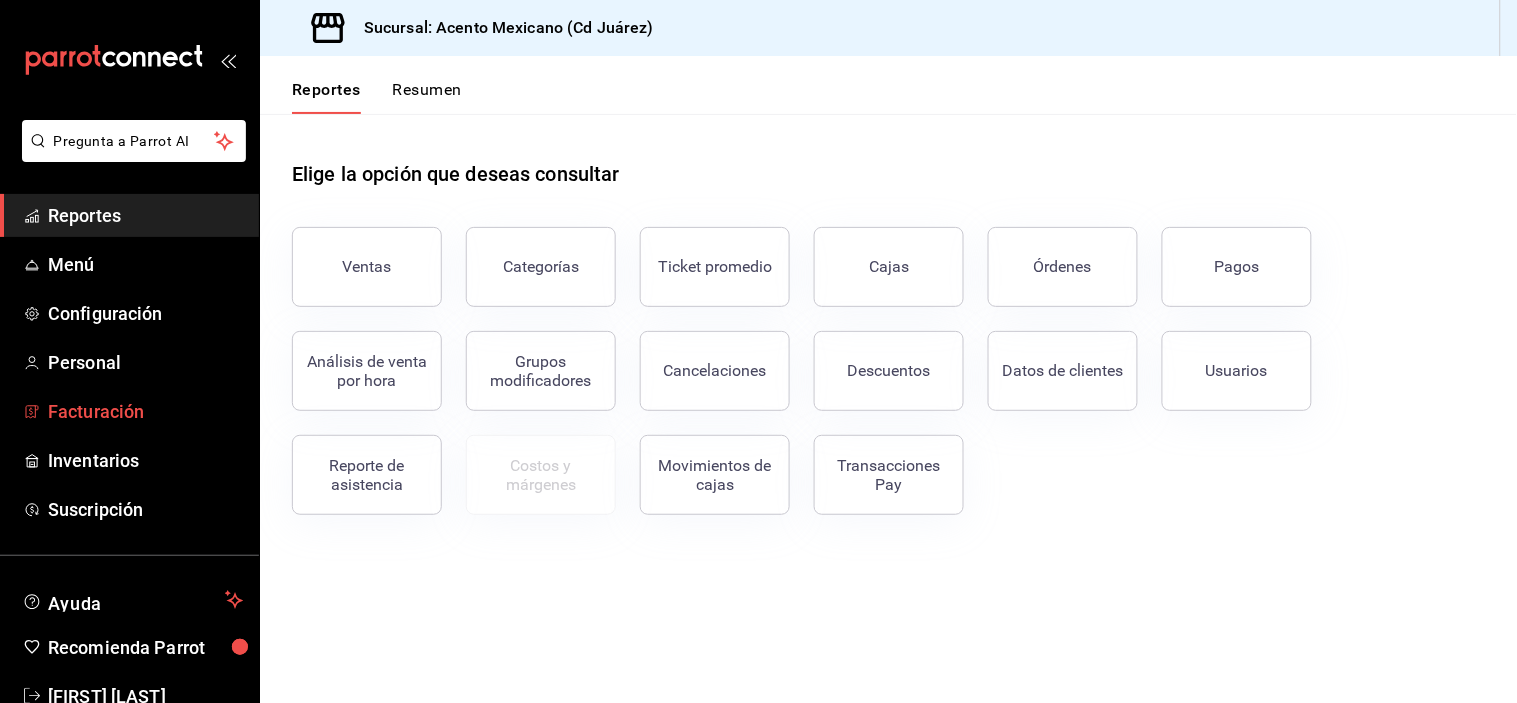 click on "Facturación" at bounding box center (145, 411) 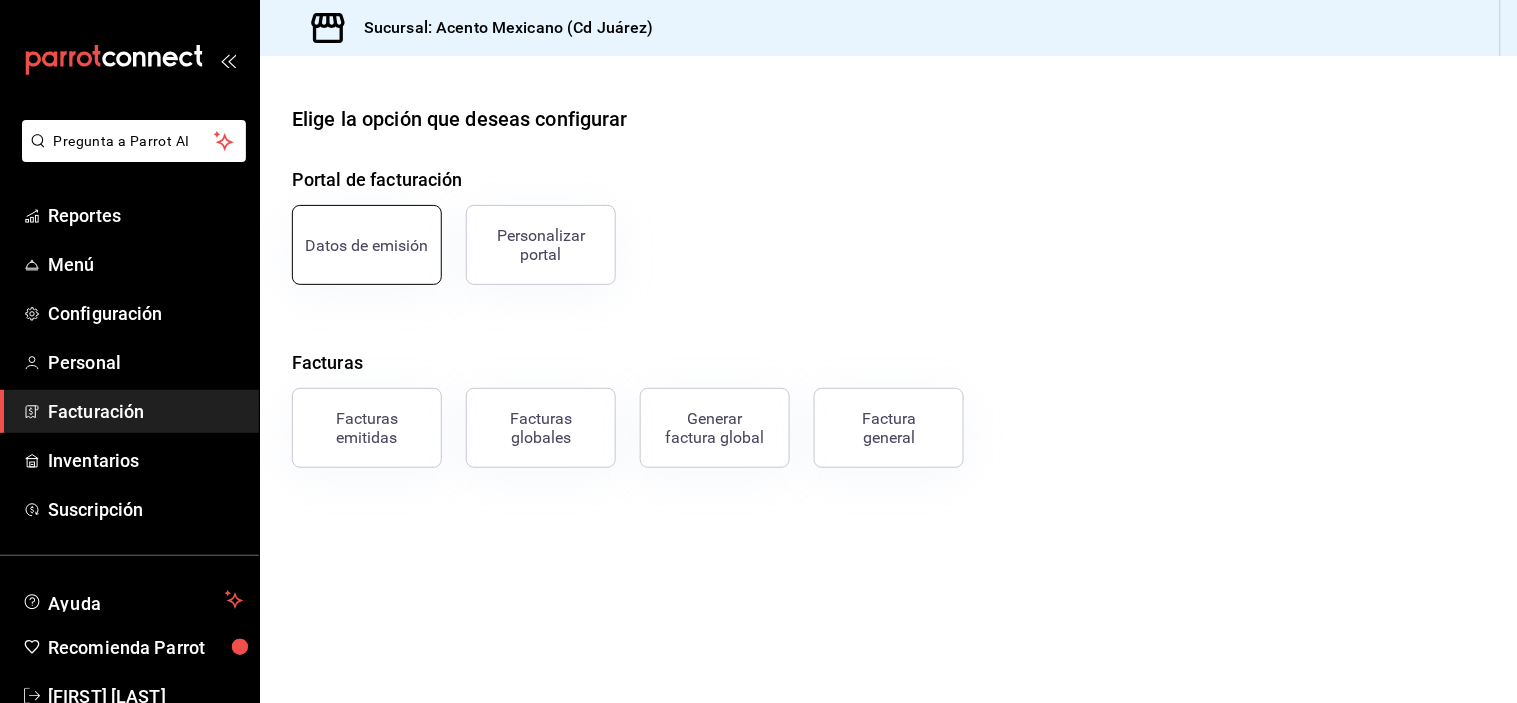 click on "Datos de emisión" at bounding box center (367, 245) 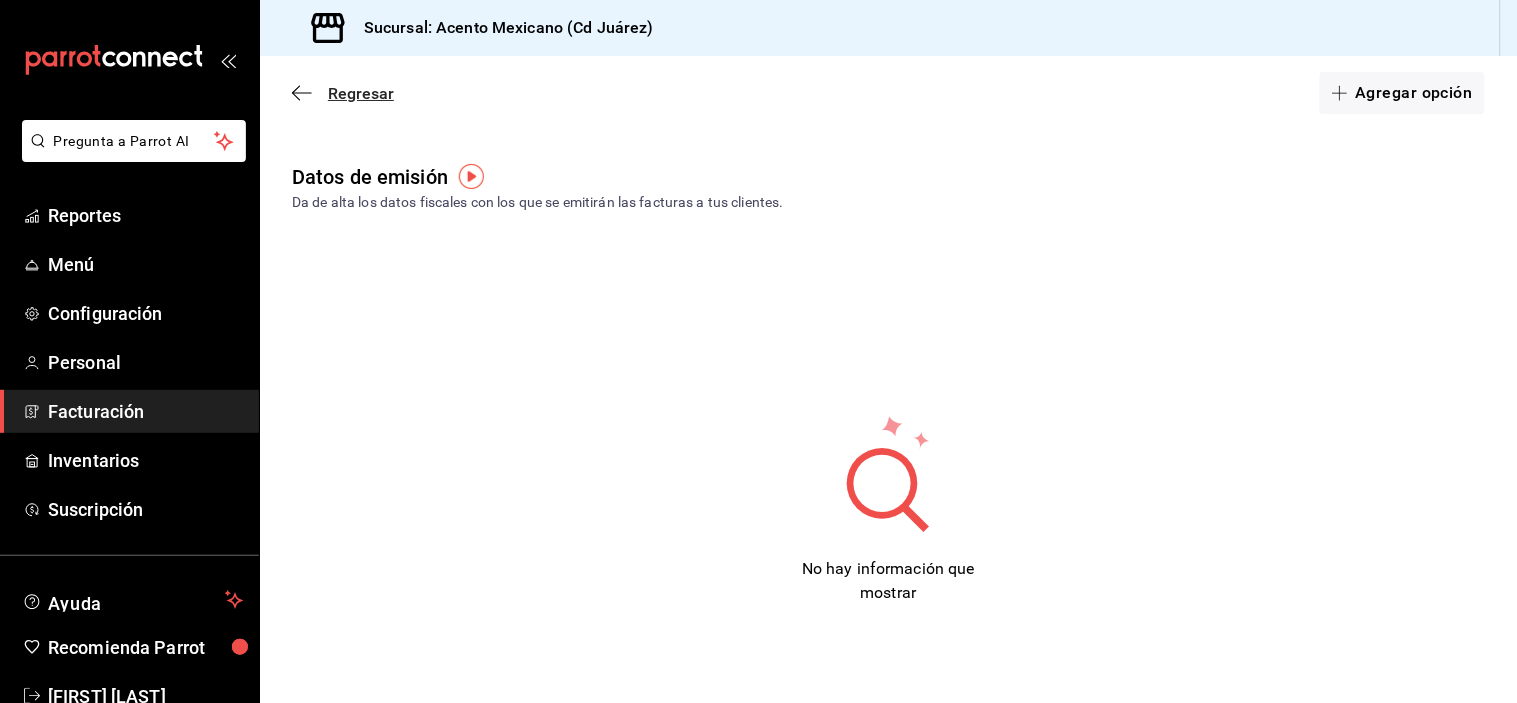 click on "Regresar" at bounding box center [343, 93] 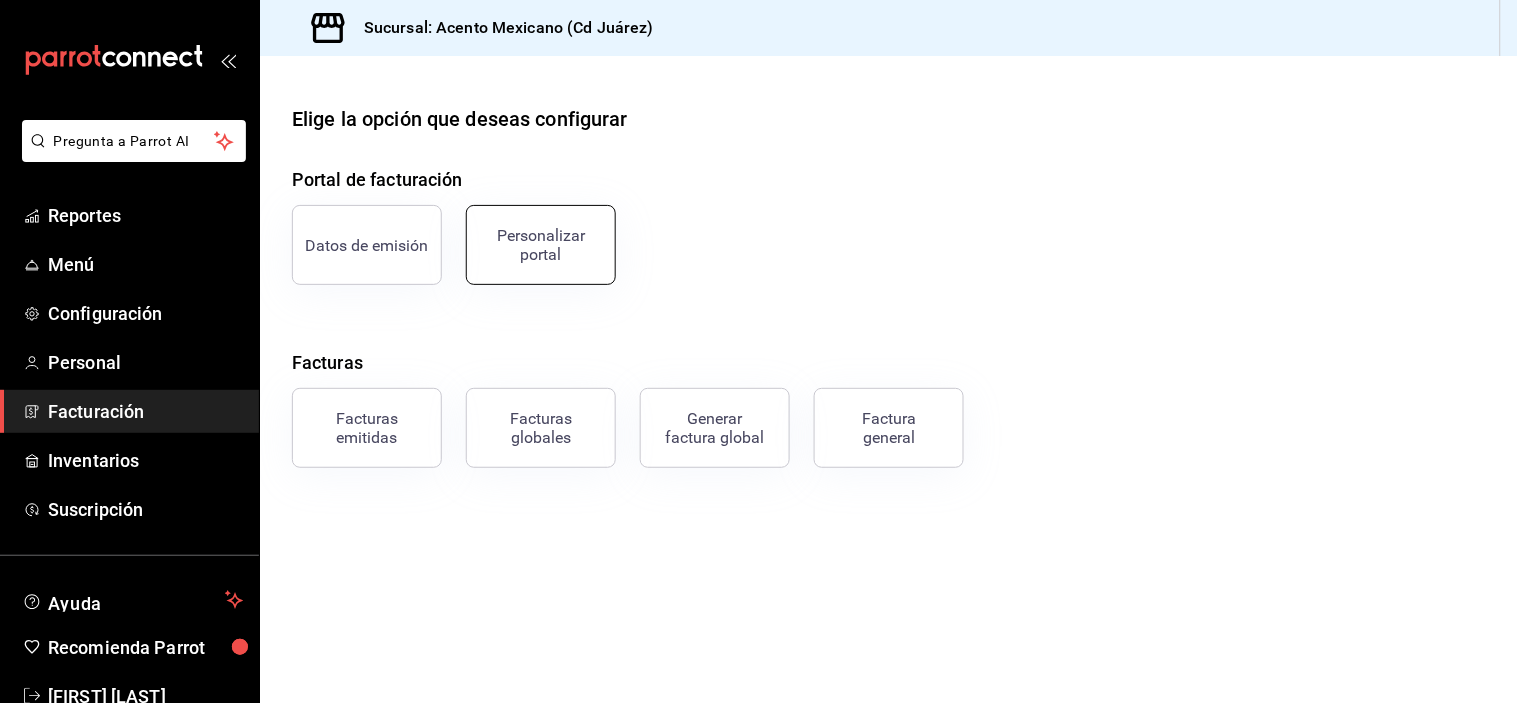 click on "Personalizar portal" at bounding box center (541, 245) 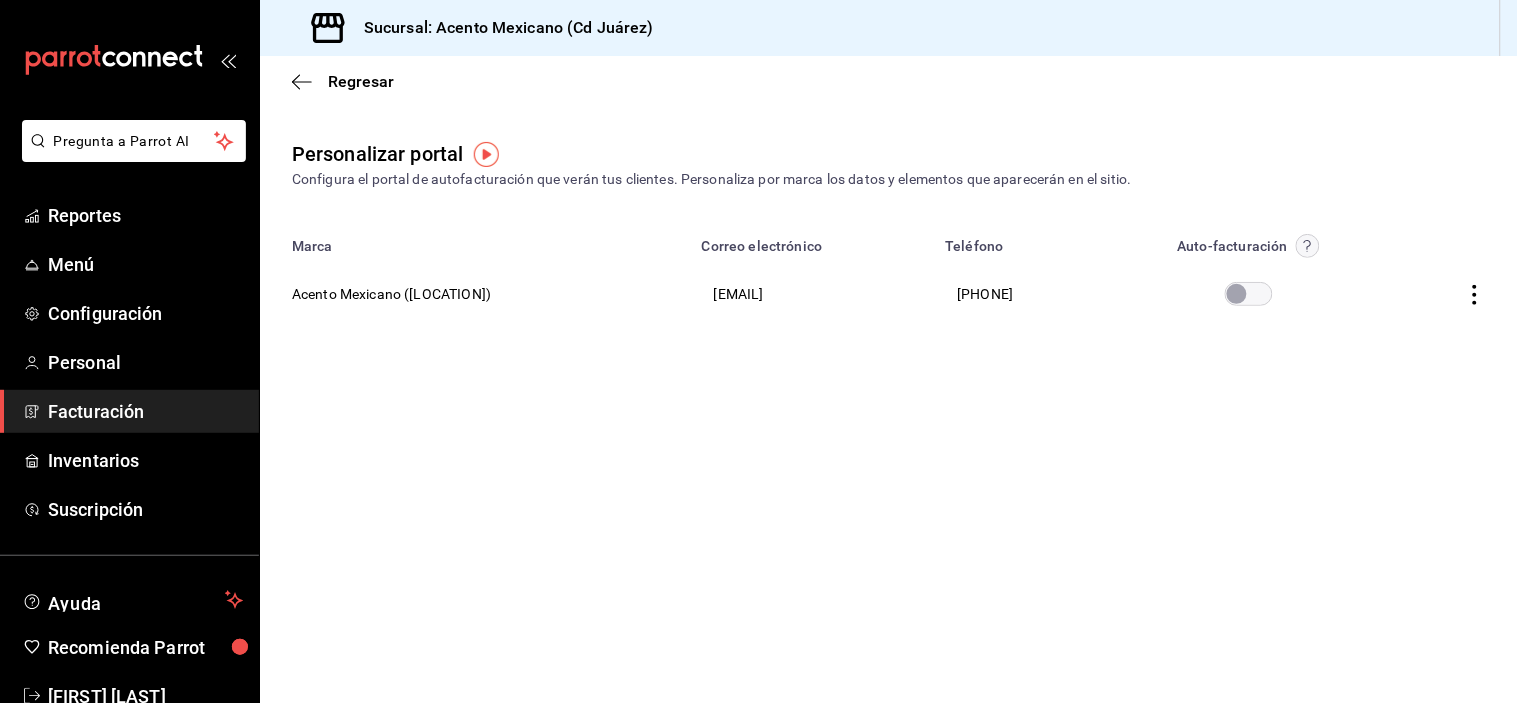 click at bounding box center [1237, 294] 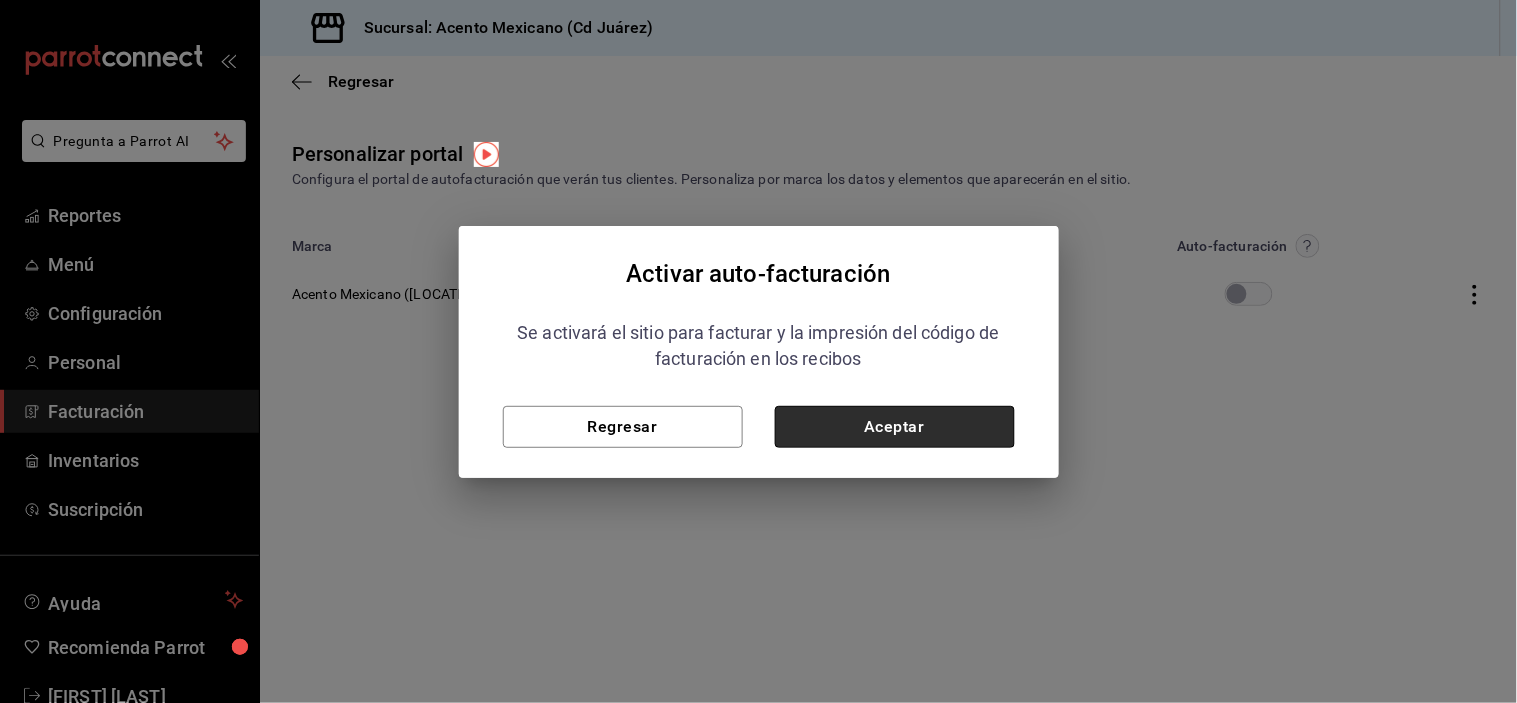 click on "Aceptar" at bounding box center (895, 427) 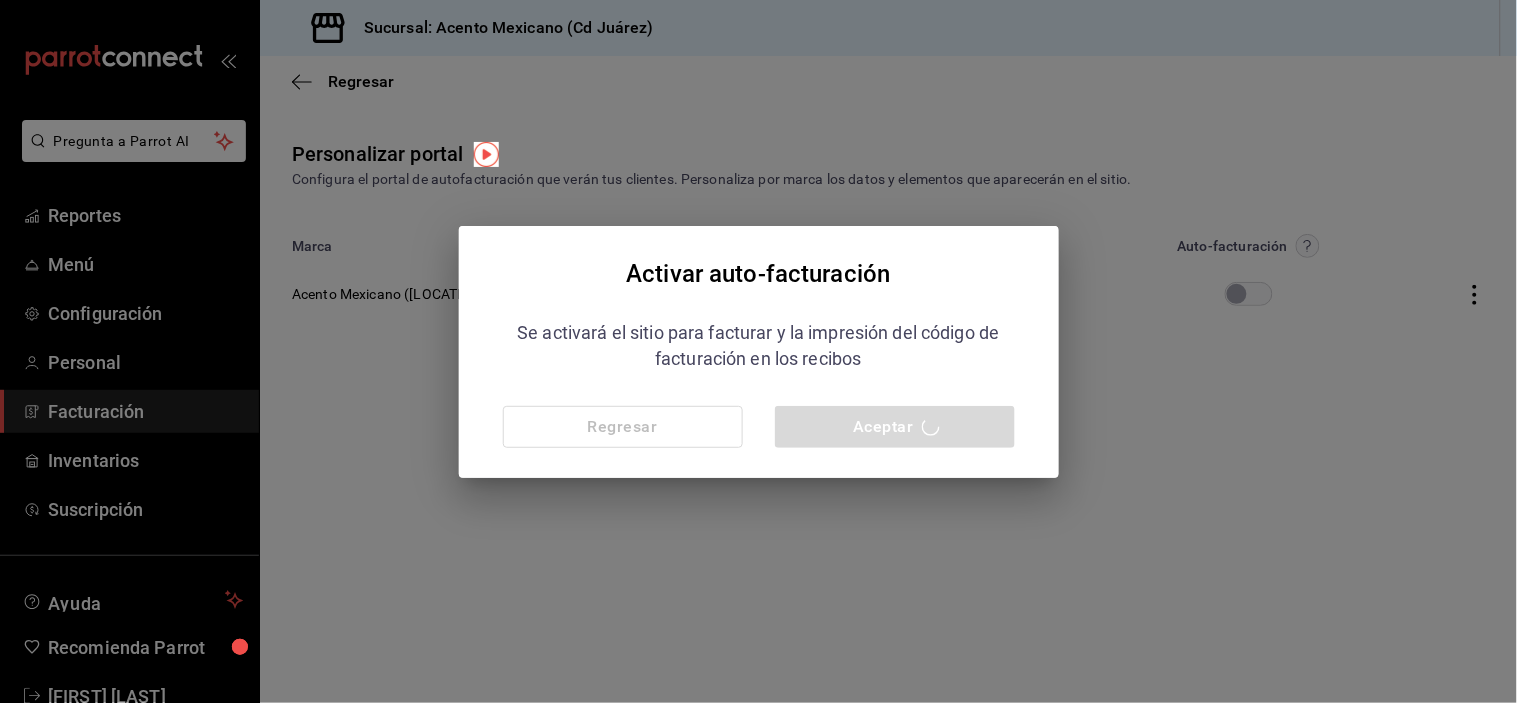 checkbox on "true" 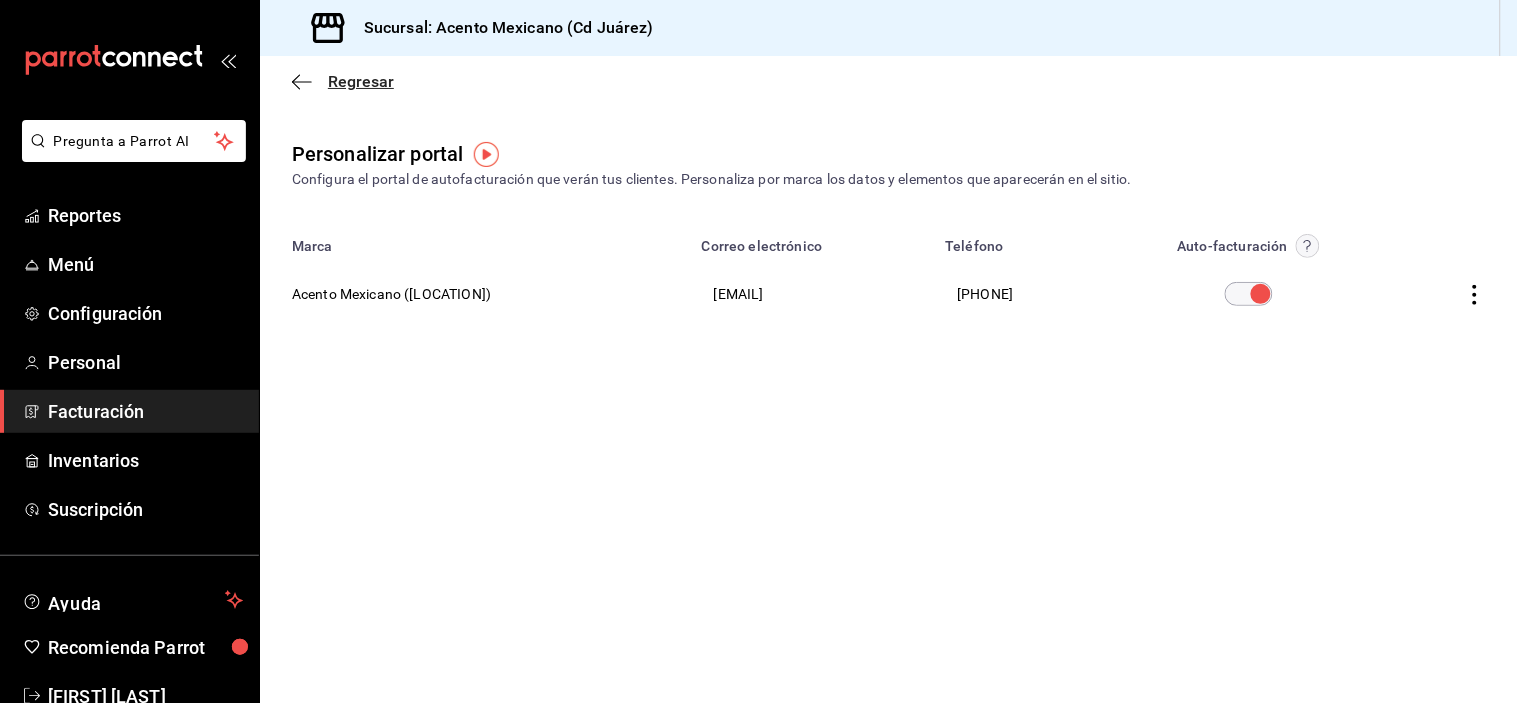 click 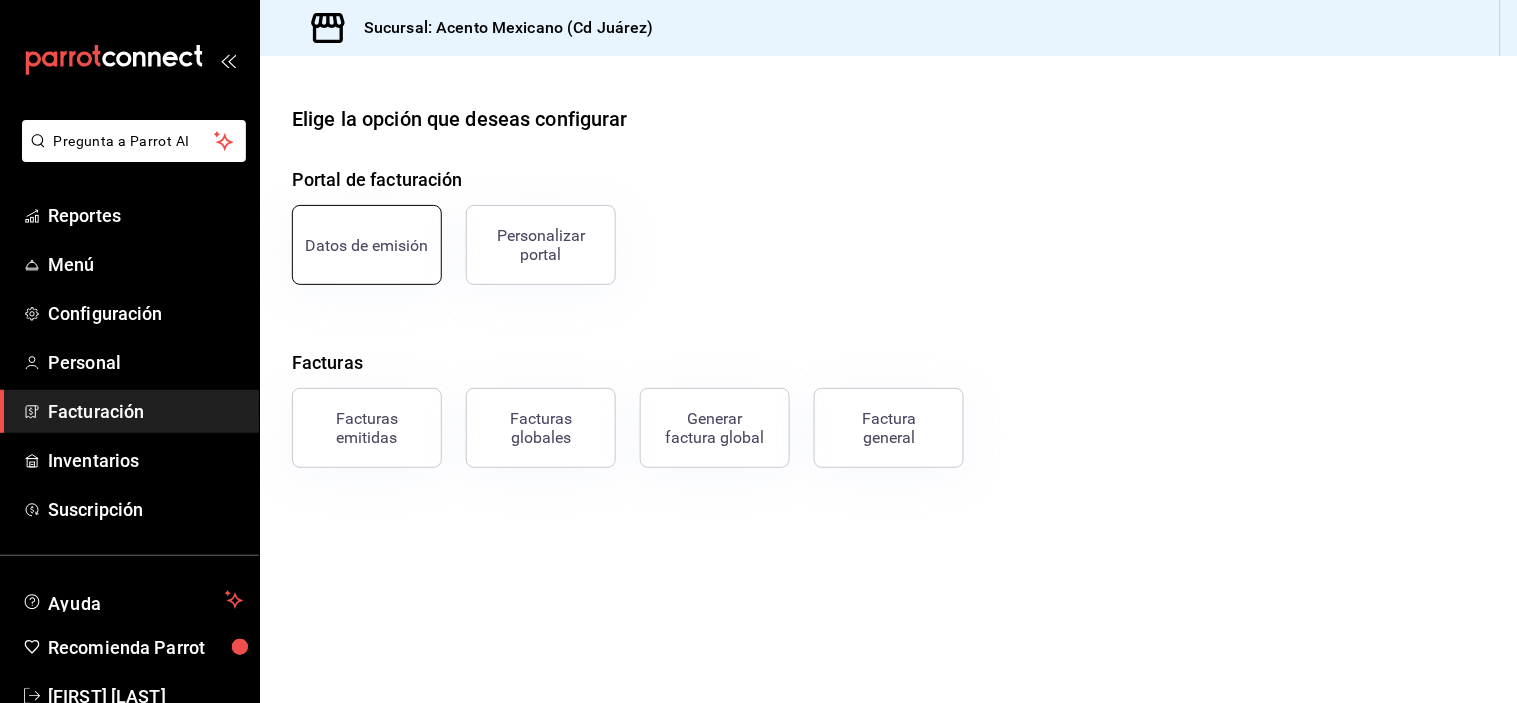 click on "Datos de emisión" at bounding box center [367, 245] 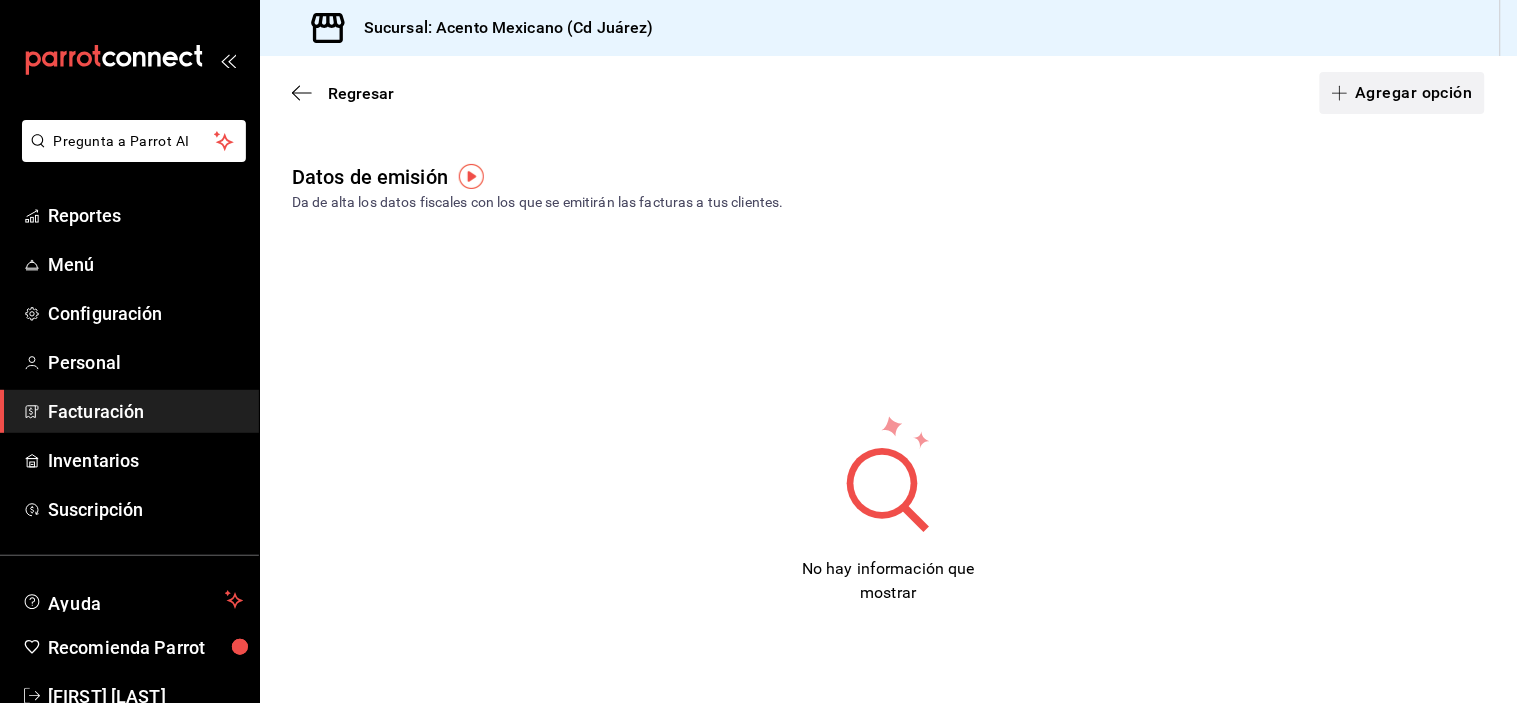 click on "Agregar opción" at bounding box center (1402, 93) 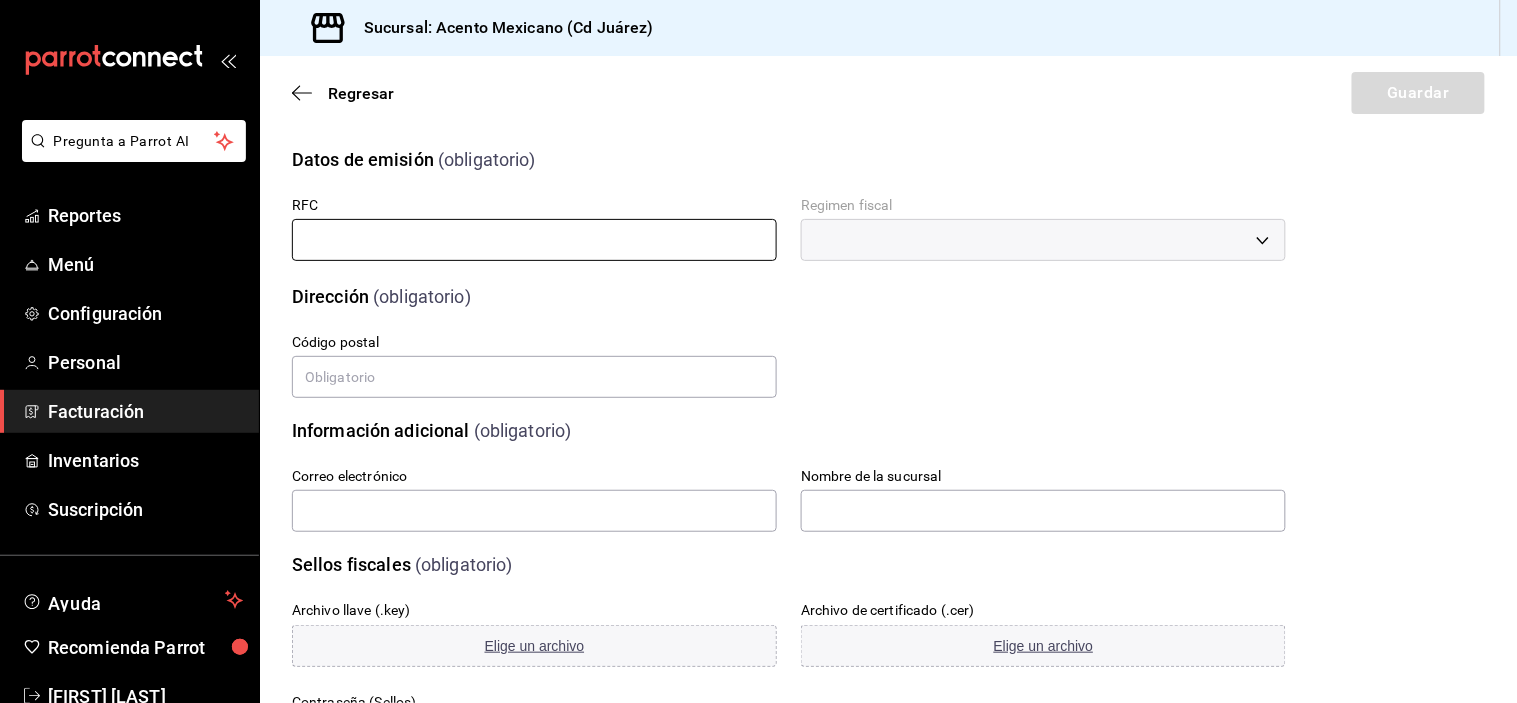 click at bounding box center (534, 240) 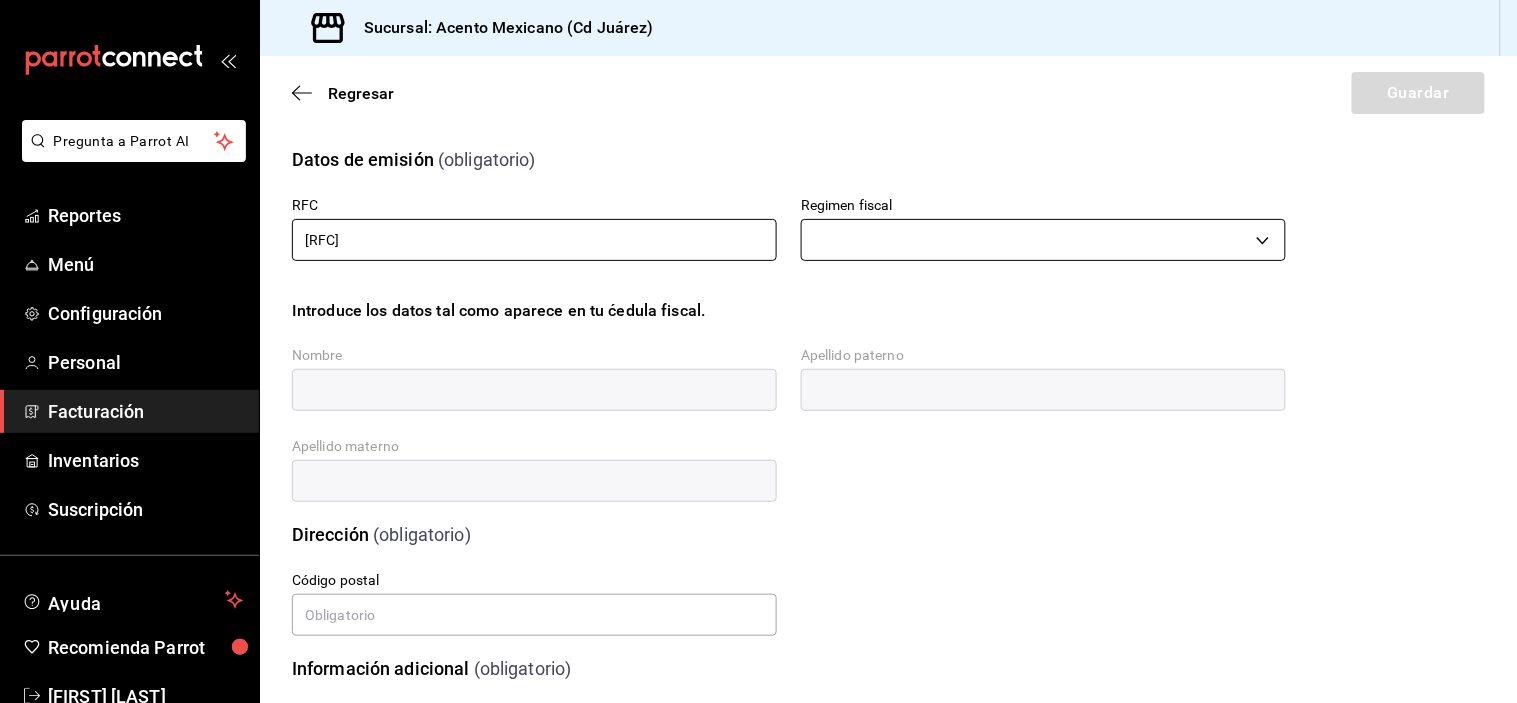 type on "[RFC]" 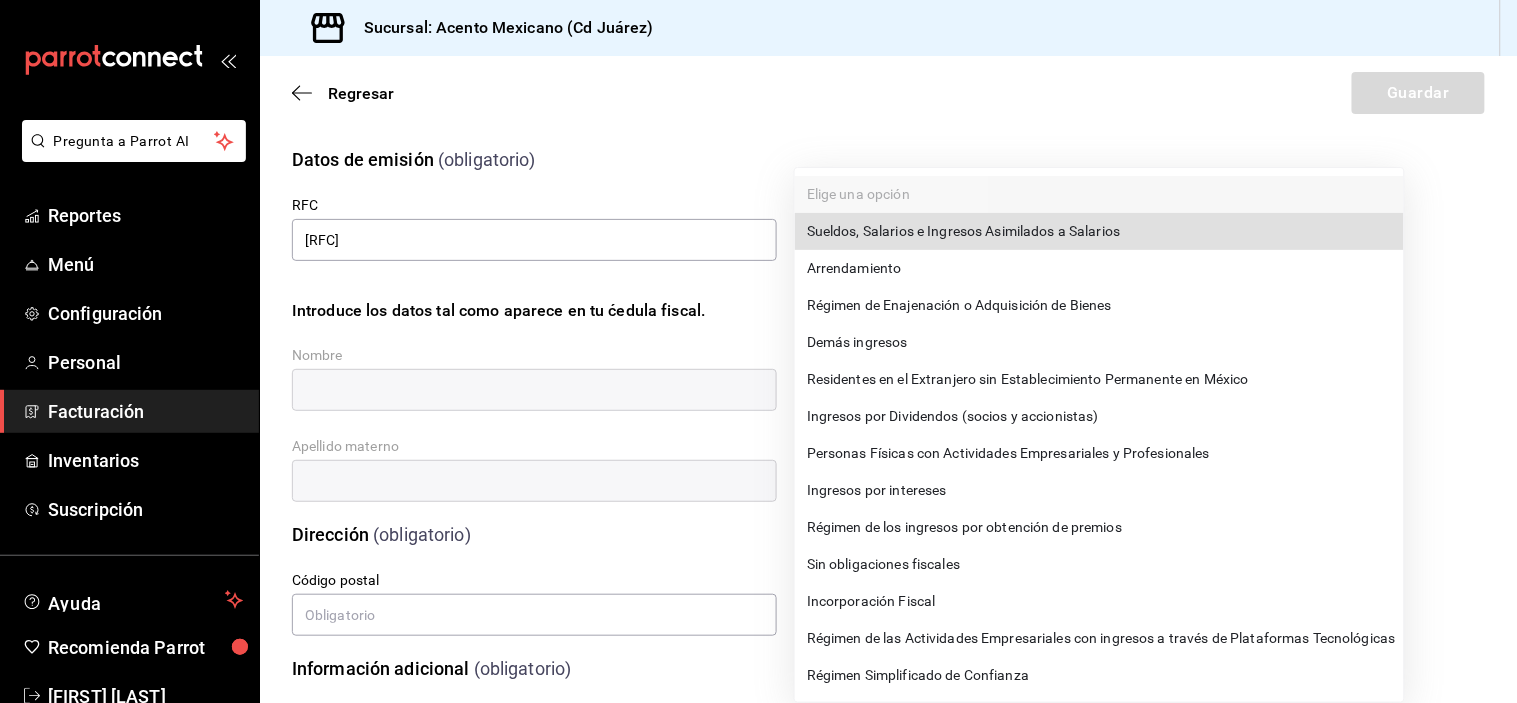 click on "RFC [RFC] Regimen fiscal ​ Introduce los datos tal como aparece en tu ćedula fiscal. Nombre Apellido paterno Apellido materno Dirección (obligatorio) Calle # exterior # interior Código postal [STATE] Elige una opción 0 Municipio Elige una opción 0 Colonia Elige una opción 0 Información adicional (obligatorio) [EMAIL] Nombre de la sucursal Sellos fiscales (obligatorio) Archivo llave (.key) Elige un archivo Archivo de certificado (.cer) Elige un archivo Contraseña (Sellos) Asignar marcas Marcas Capture Drag to outliner or  Upload Close   Ok, done! Private Group Save Cancel +Share to a new group +Share to a new group Post Cancel Post Cancel GANA 1 MES GRATIS EN TU SUSCRIPCIÓN AQUÍ Ver video tutorial Ir a video" at bounding box center (758, 372) 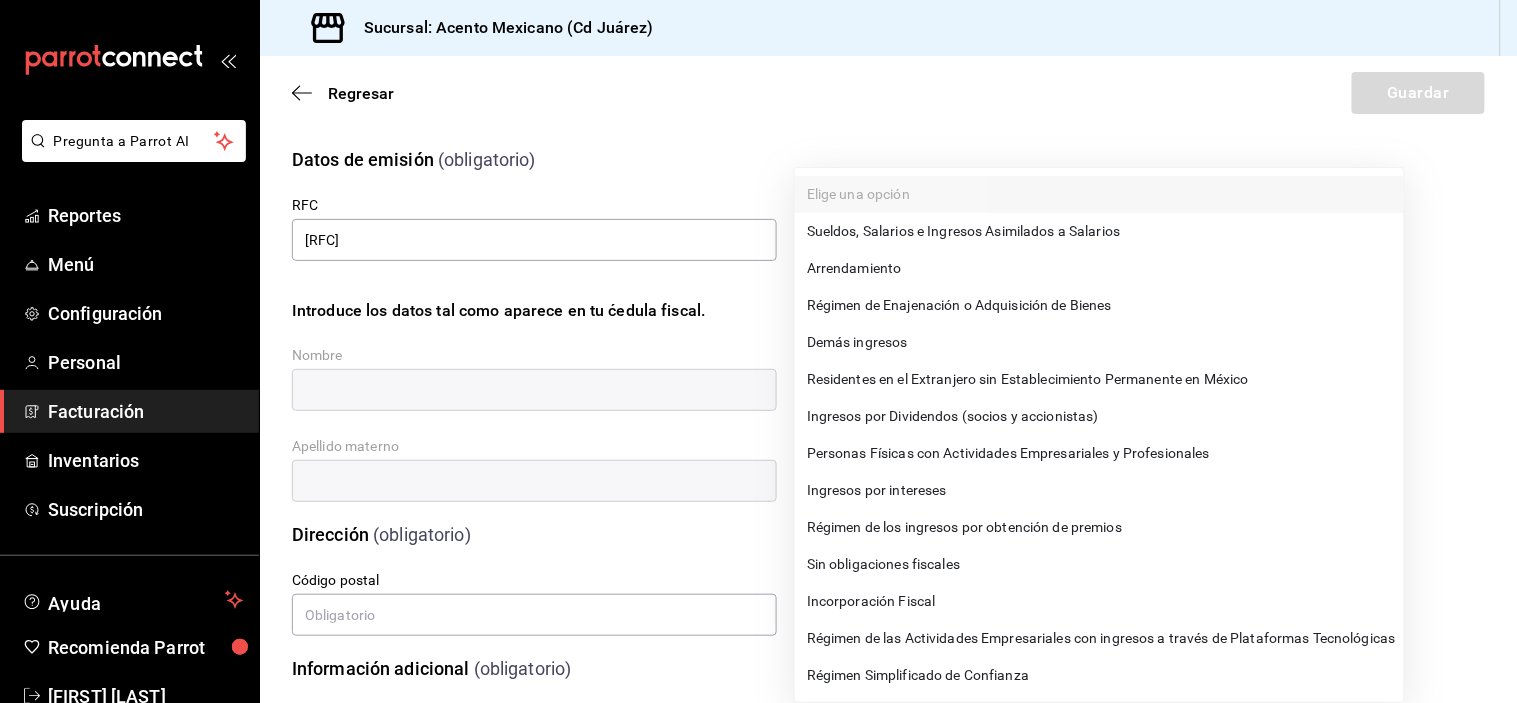 click on "Personas Físicas con Actividades Empresariales y Profesionales" at bounding box center [1099, 453] 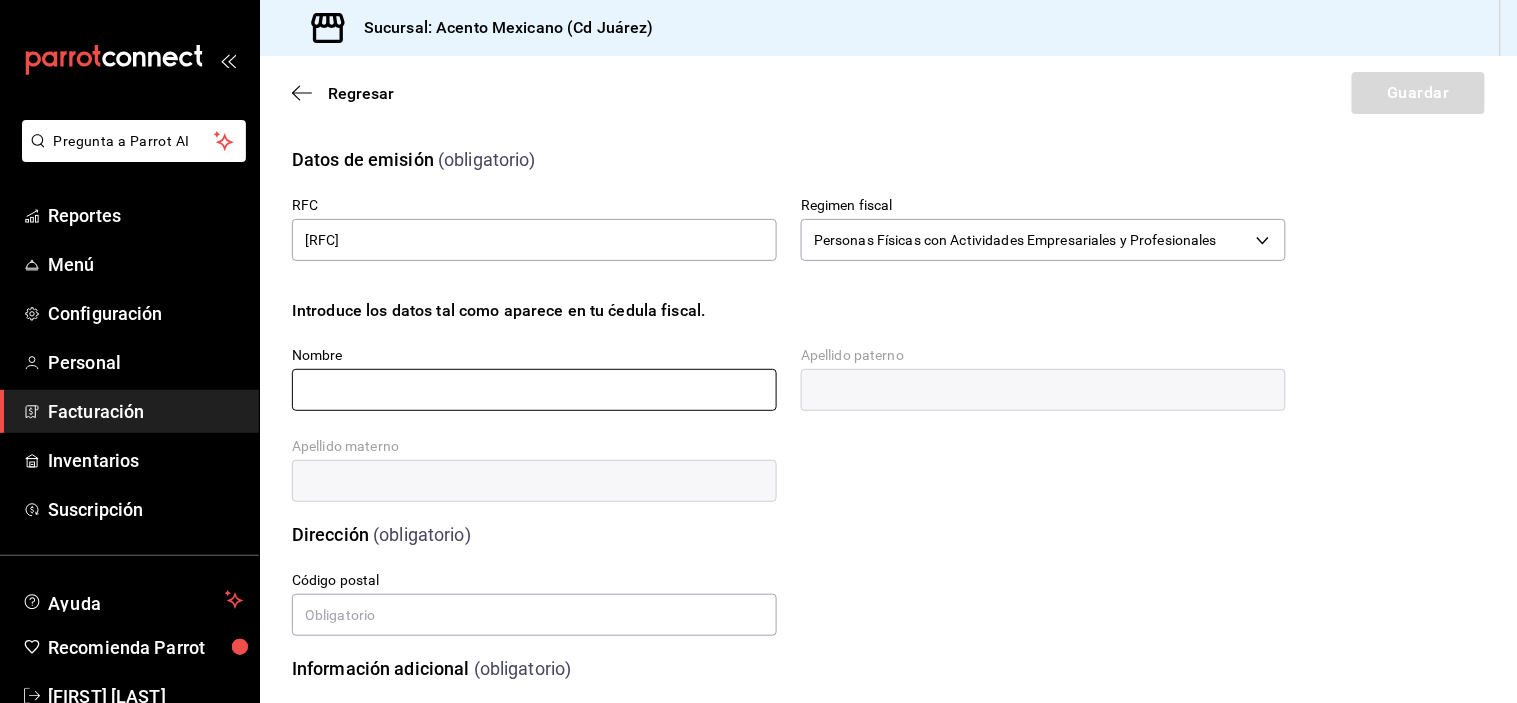 click at bounding box center (534, 390) 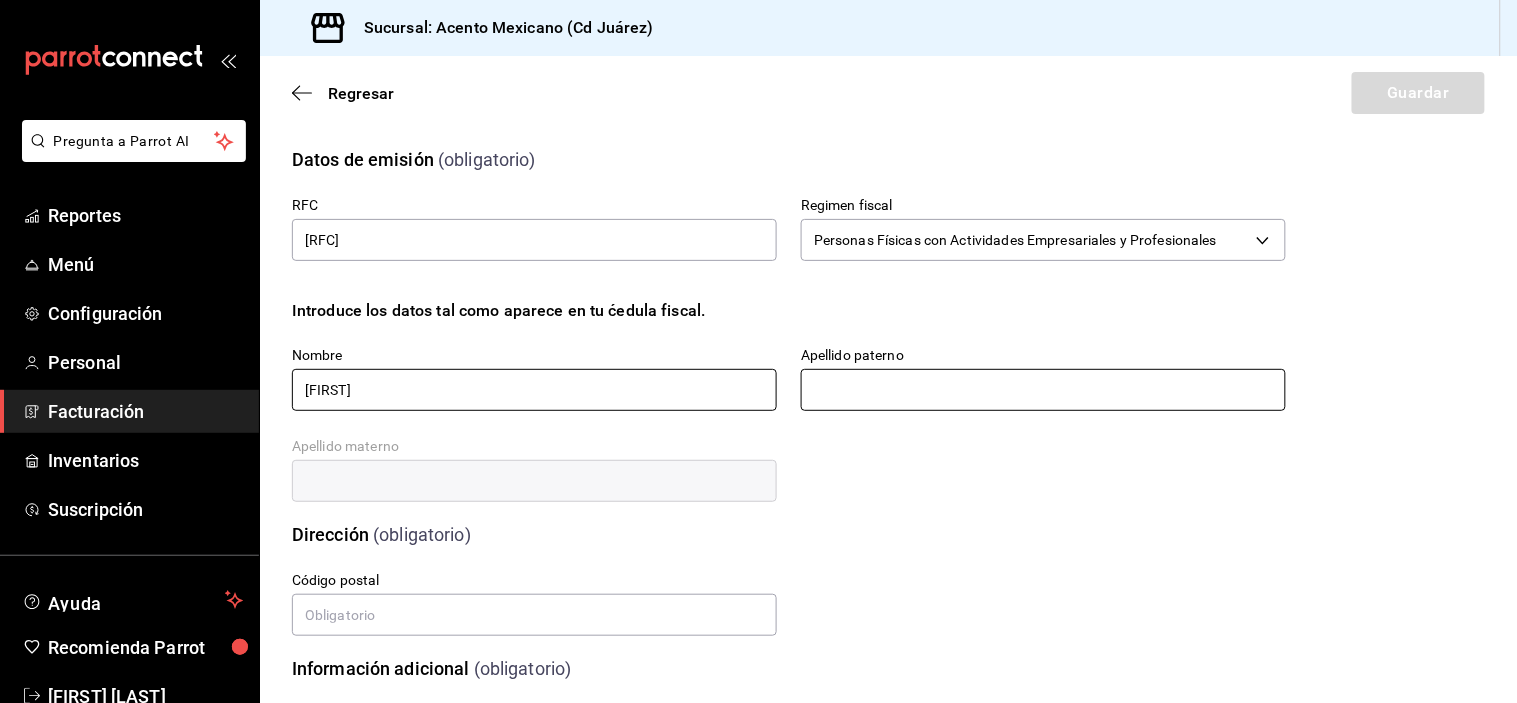 type on "[FIRST]" 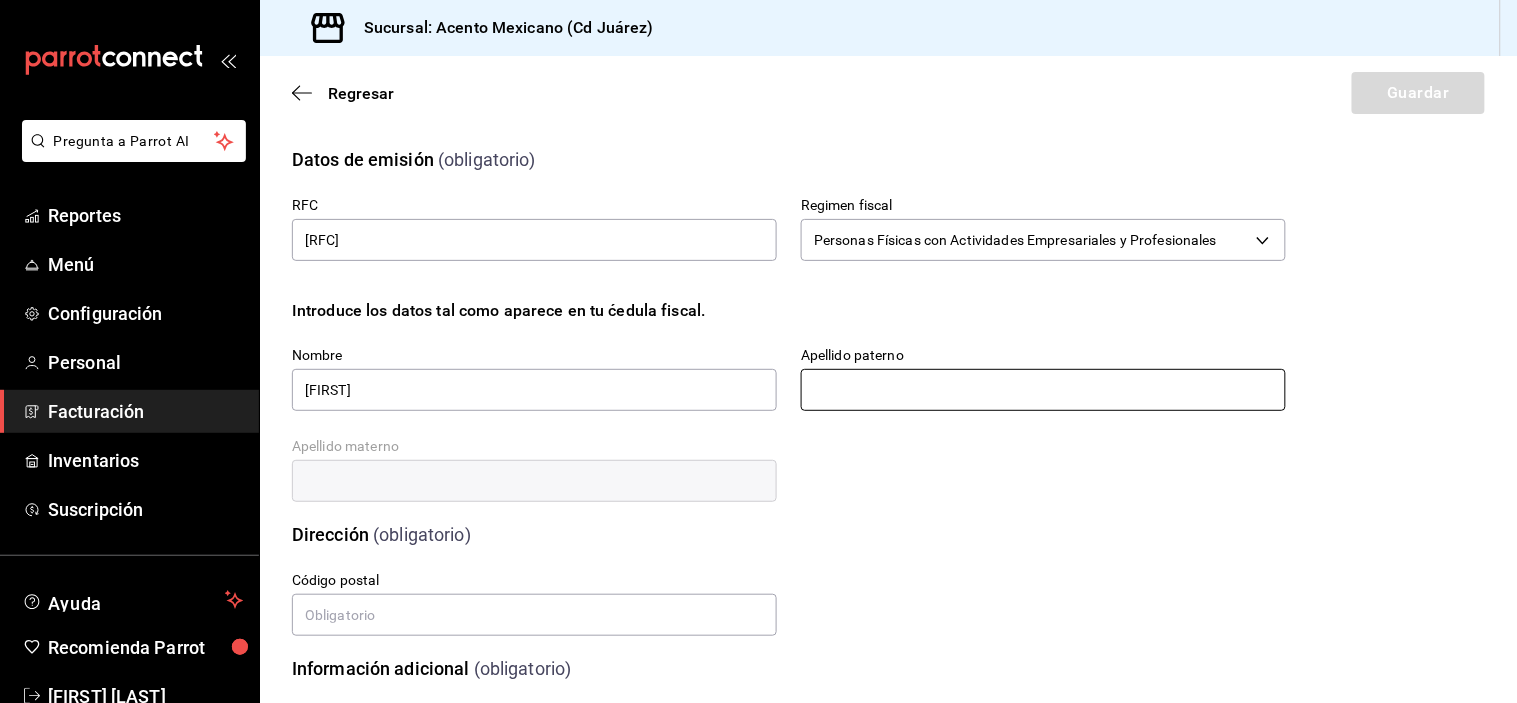 click at bounding box center (1043, 390) 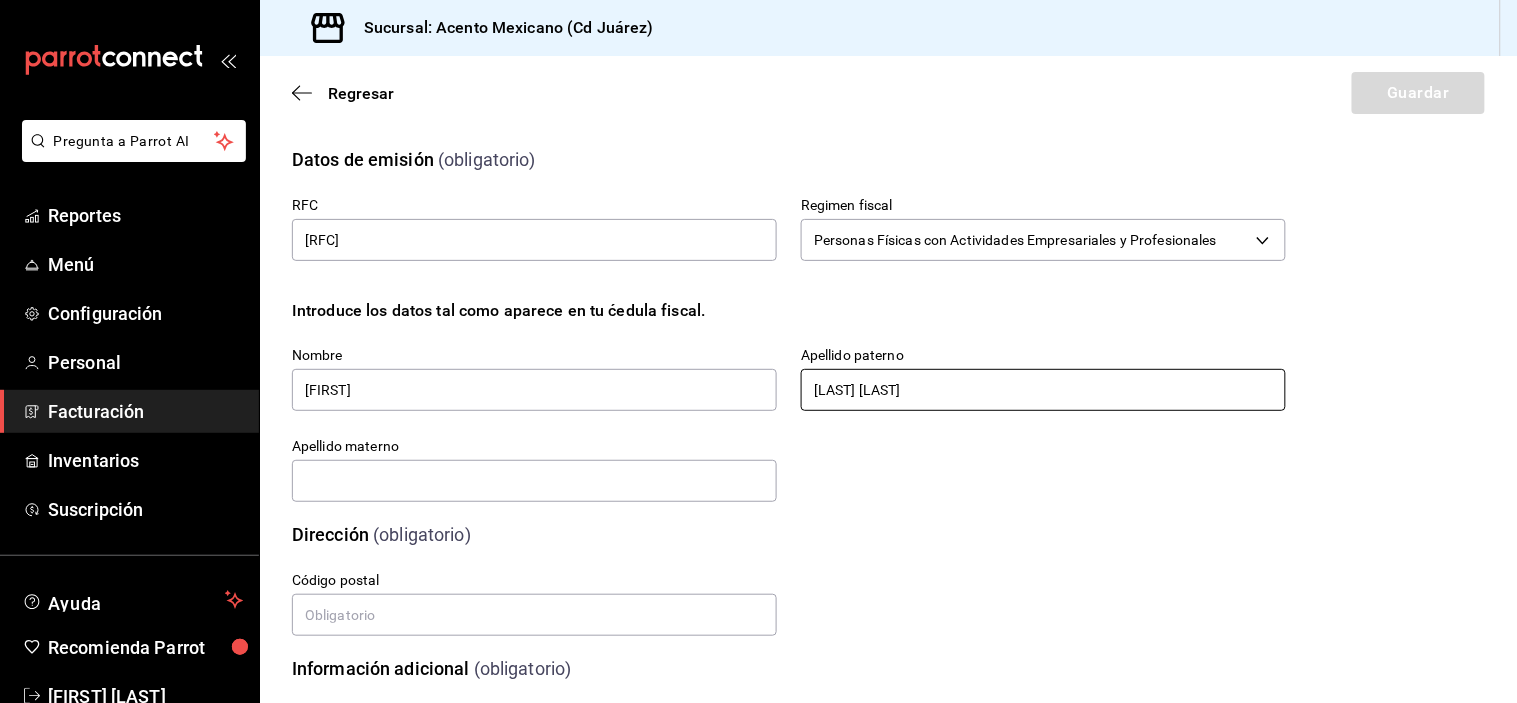 click on "[LAST] [LAST]" at bounding box center (1043, 390) 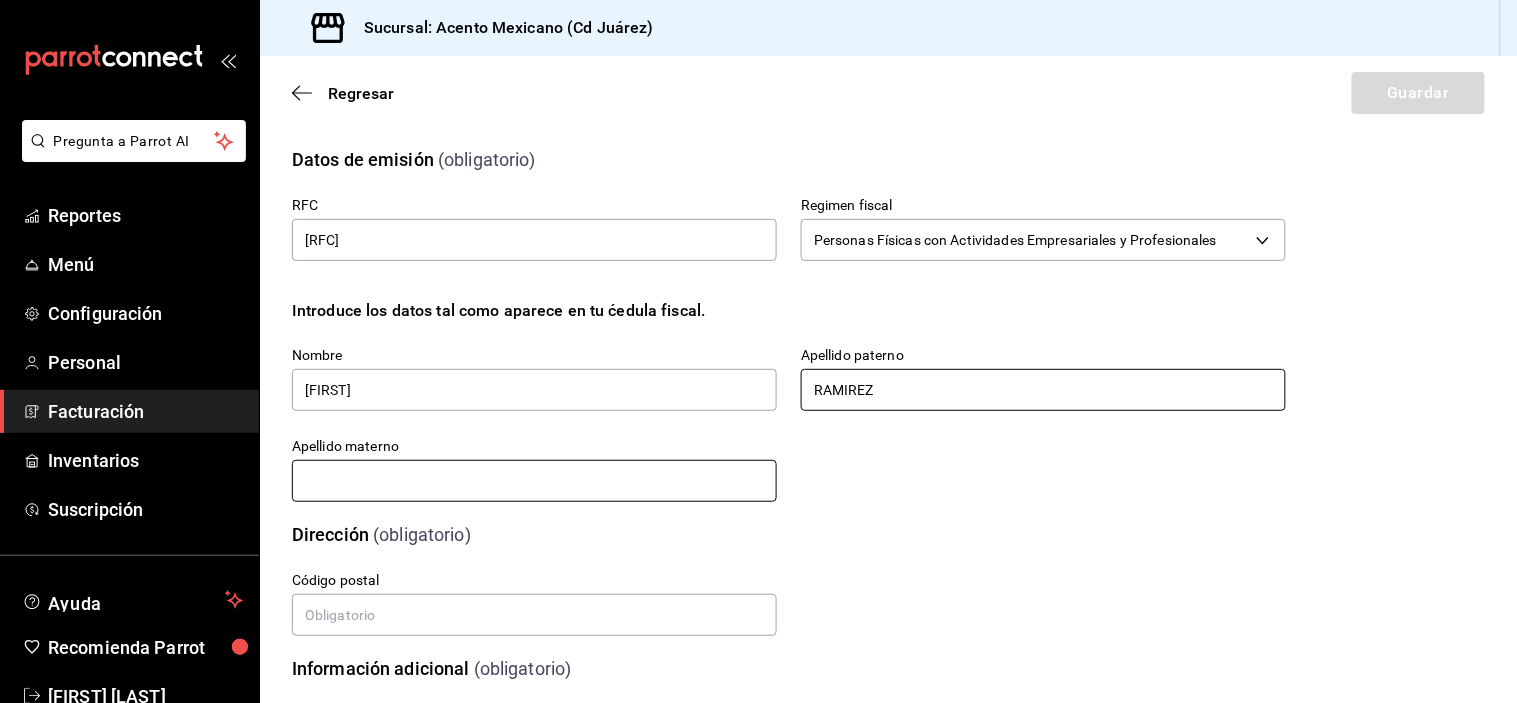 type on "RAMIREZ" 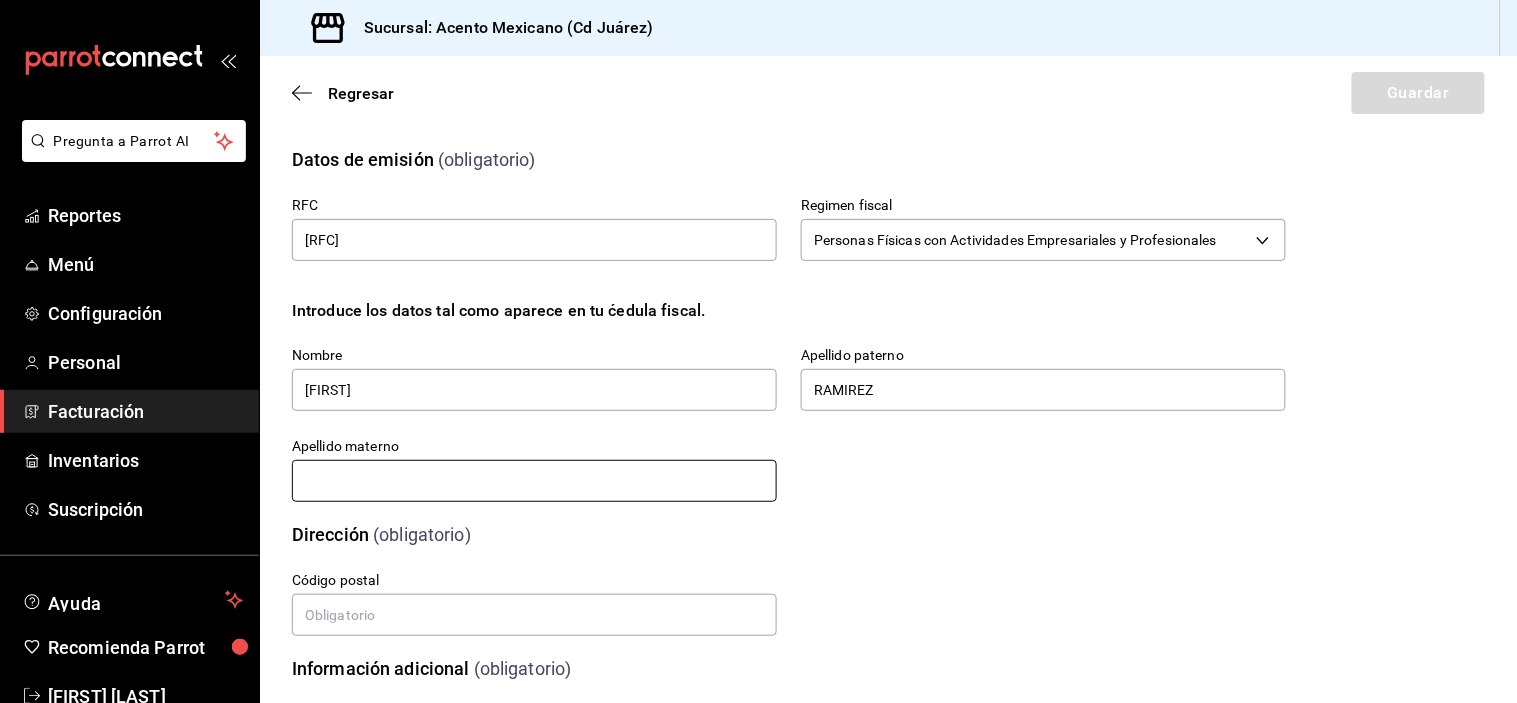 click at bounding box center (534, 481) 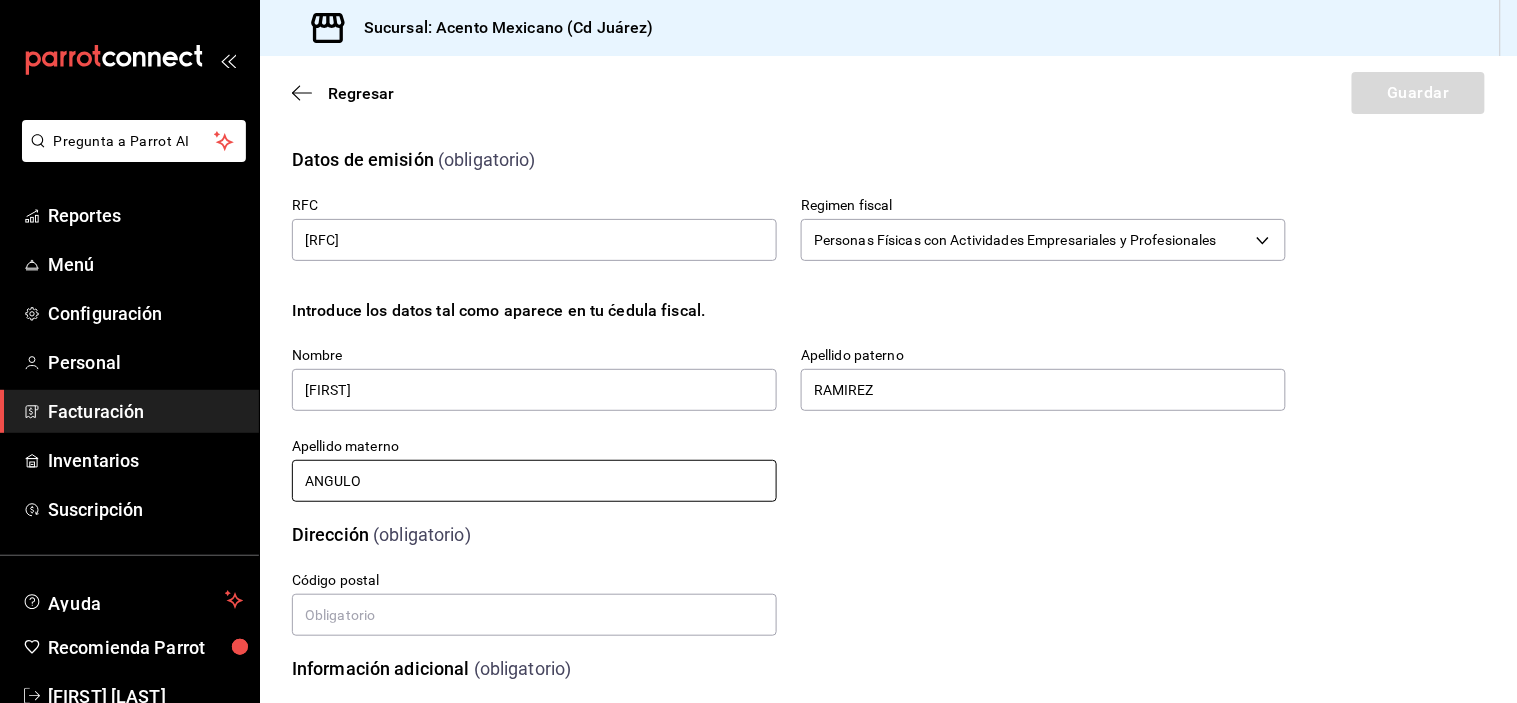 type on "ANGULO" 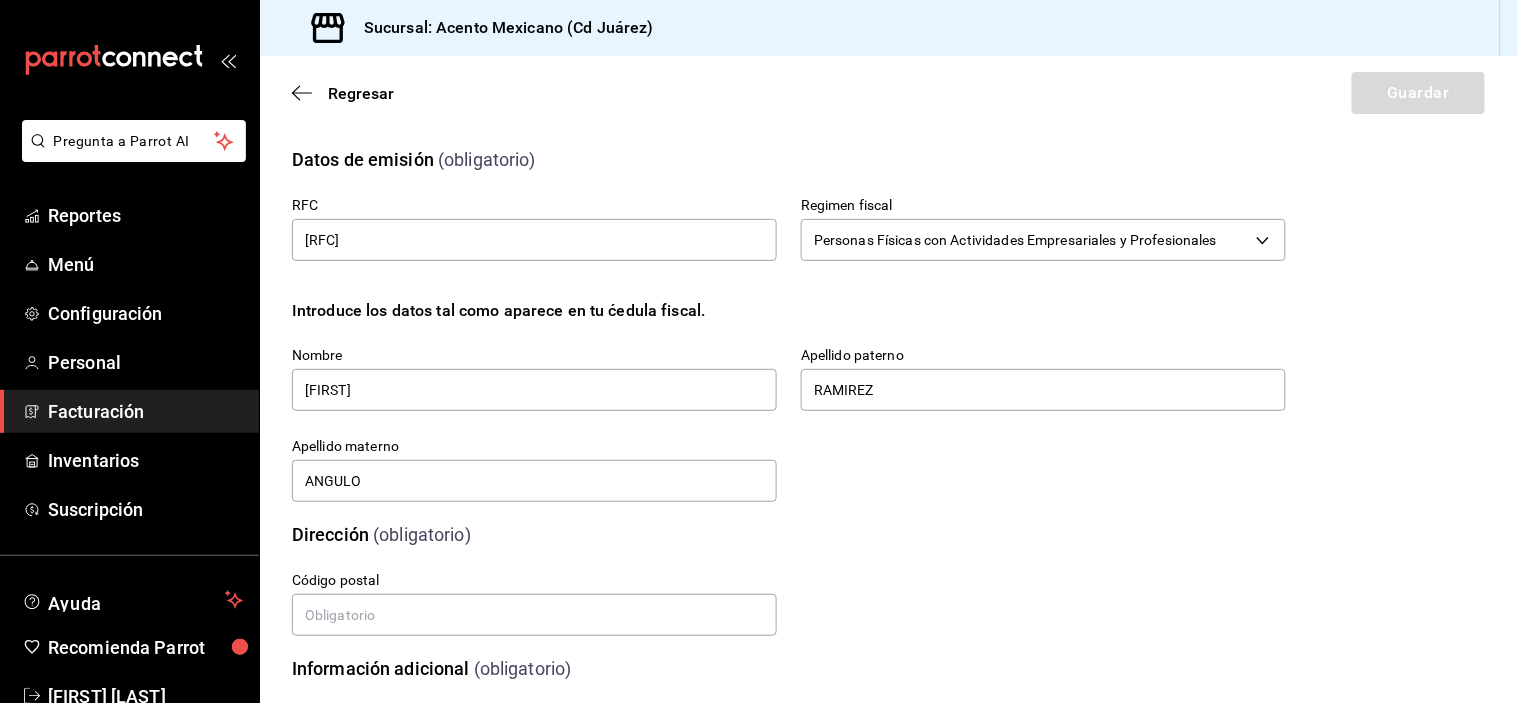 click on "Dirección (obligatorio)" at bounding box center [777, 522] 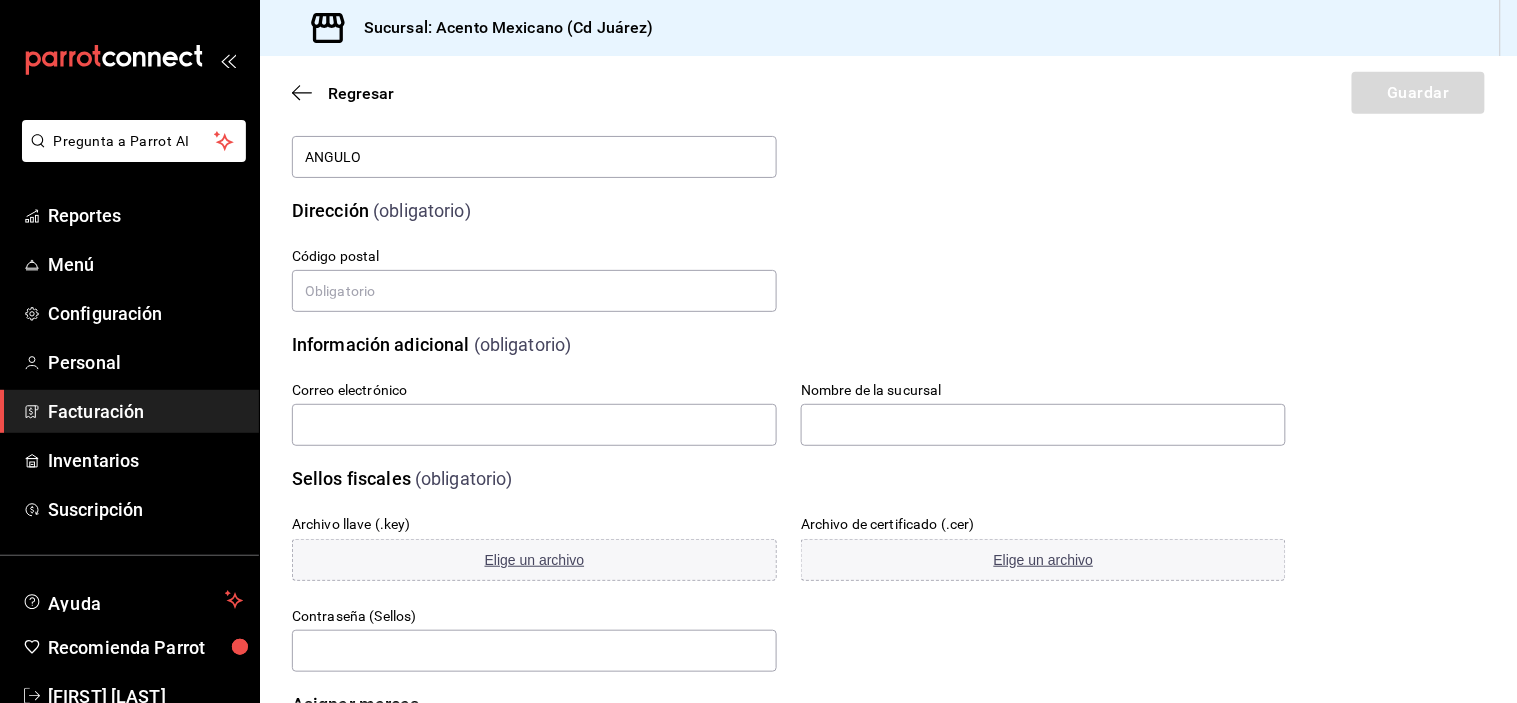 scroll, scrollTop: 325, scrollLeft: 0, axis: vertical 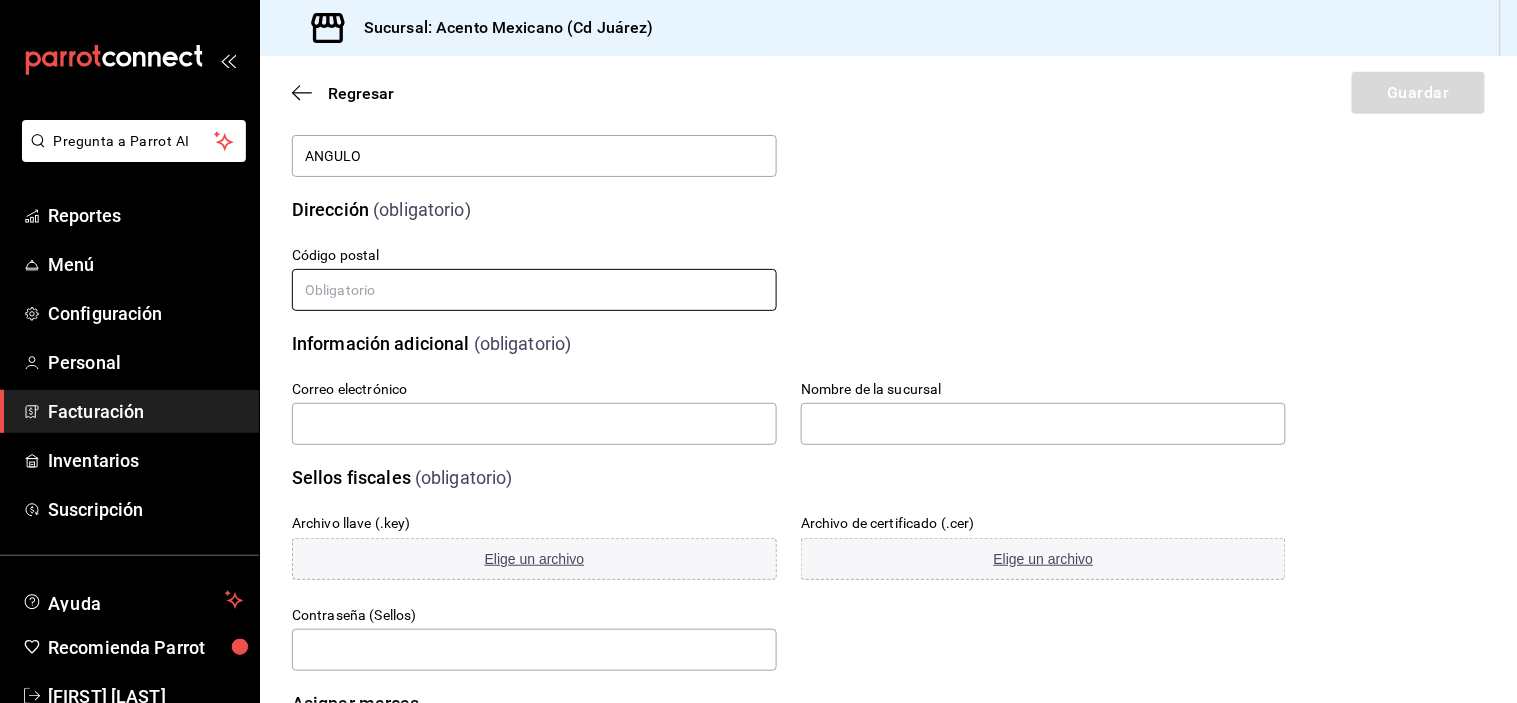 click at bounding box center [534, 290] 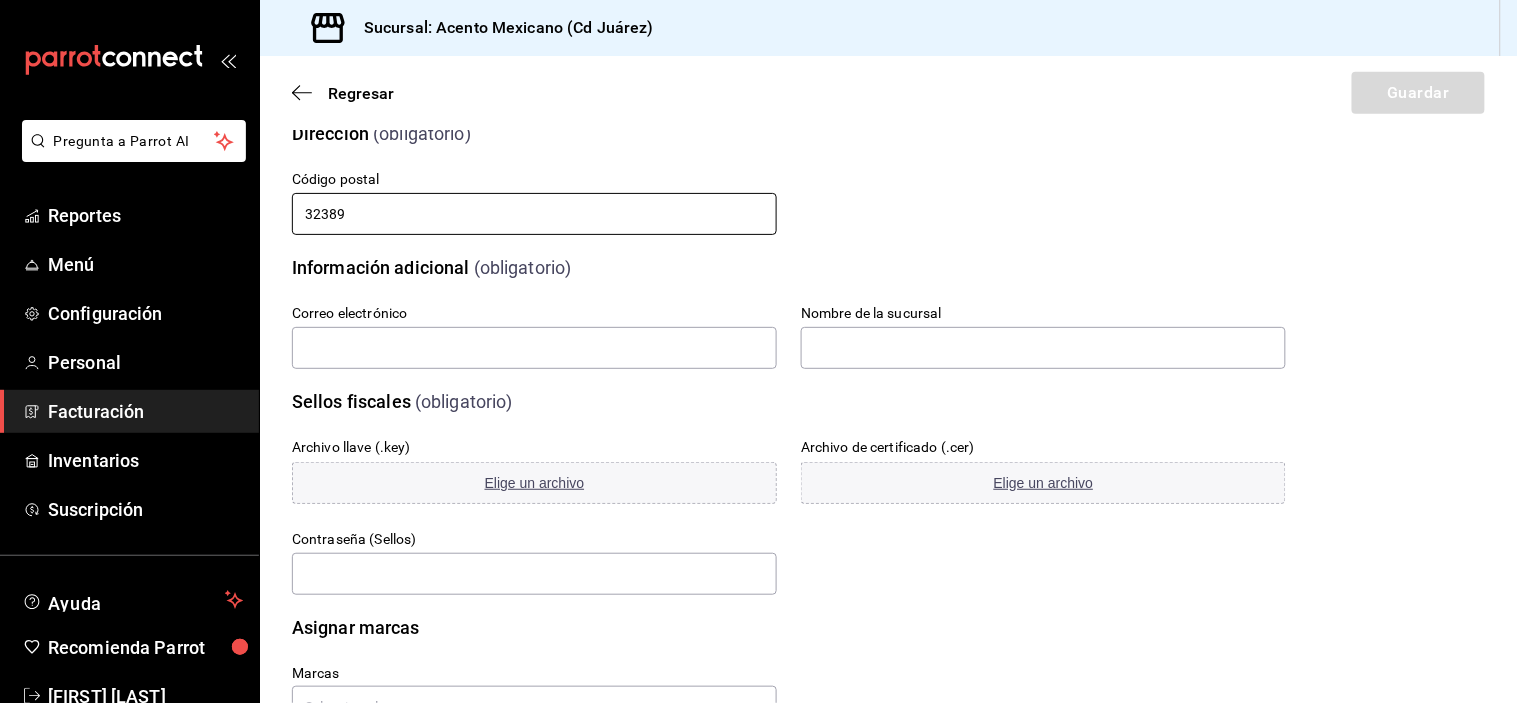 scroll, scrollTop: 430, scrollLeft: 0, axis: vertical 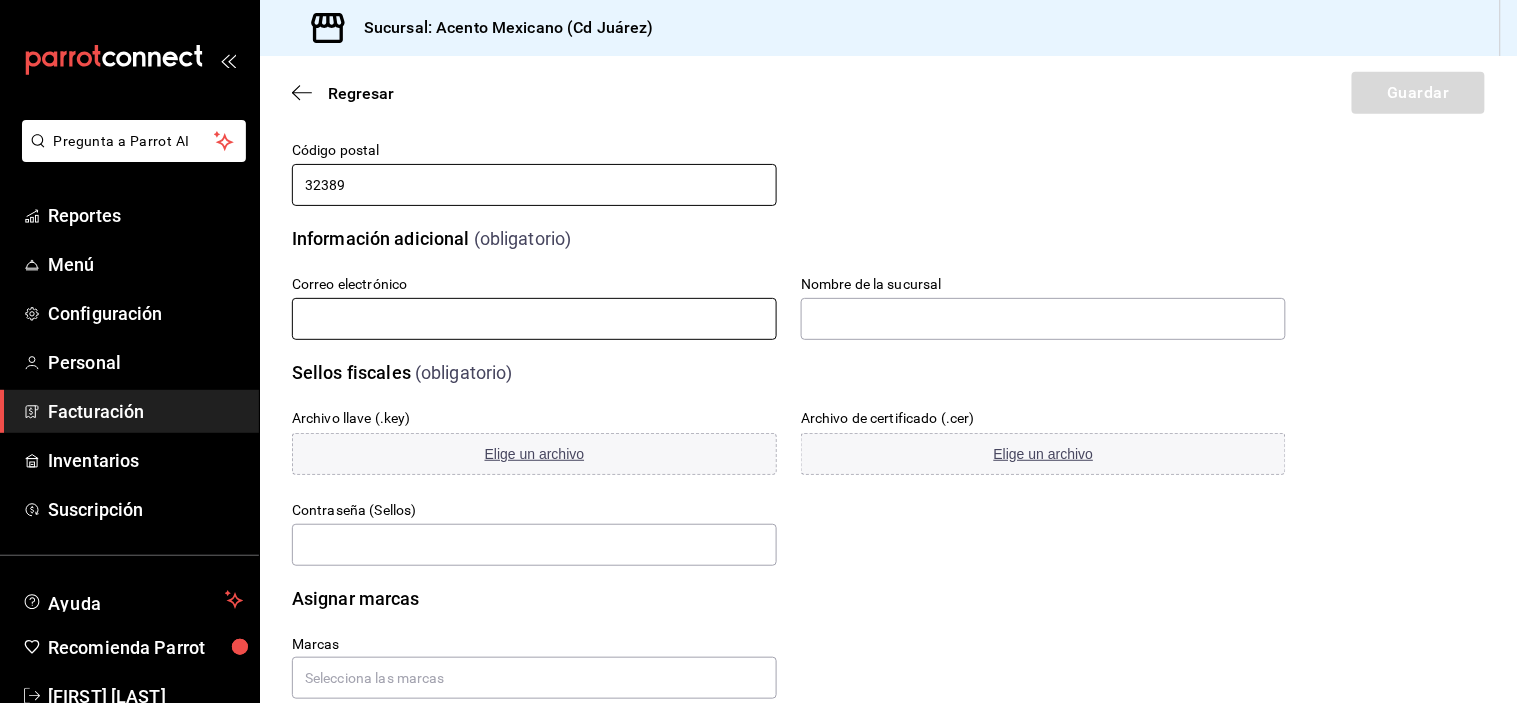 type on "32389" 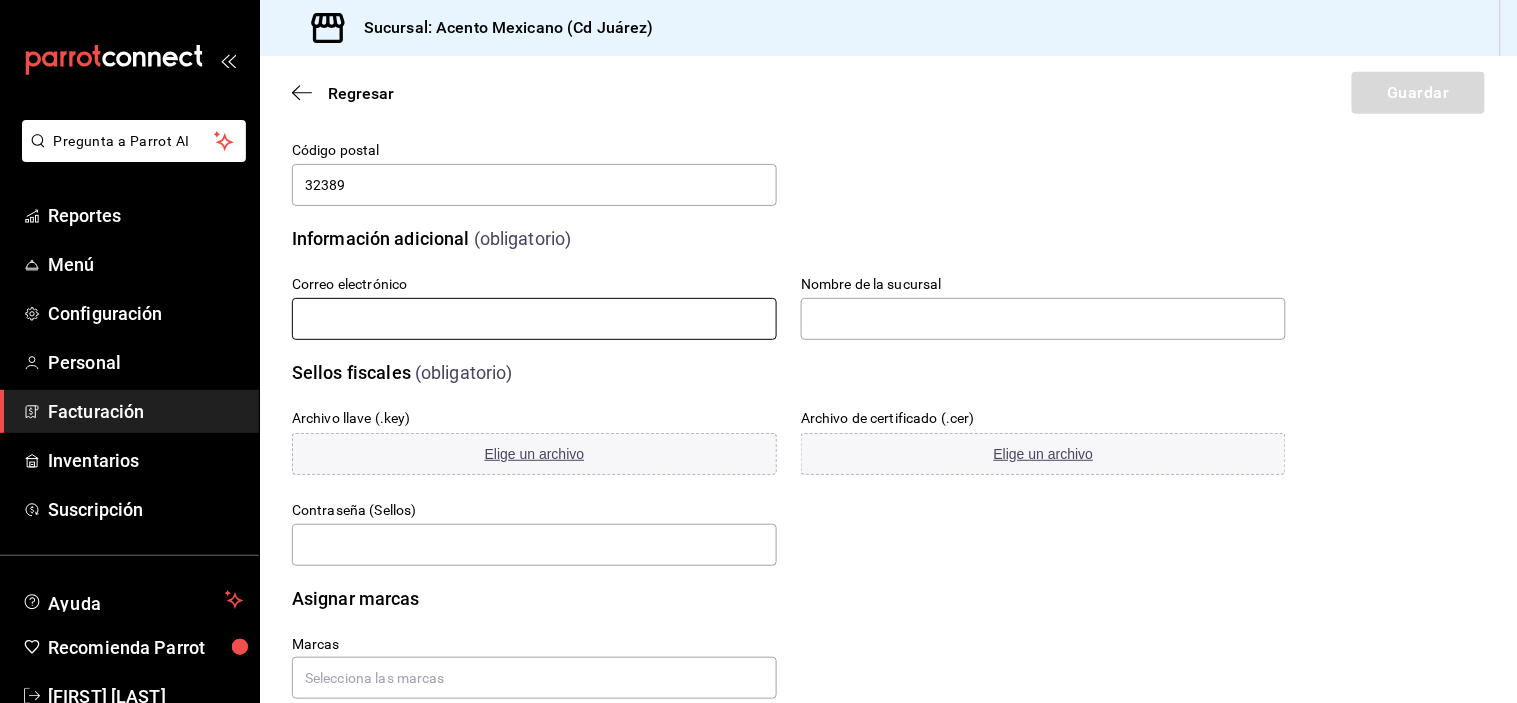 click at bounding box center [534, 319] 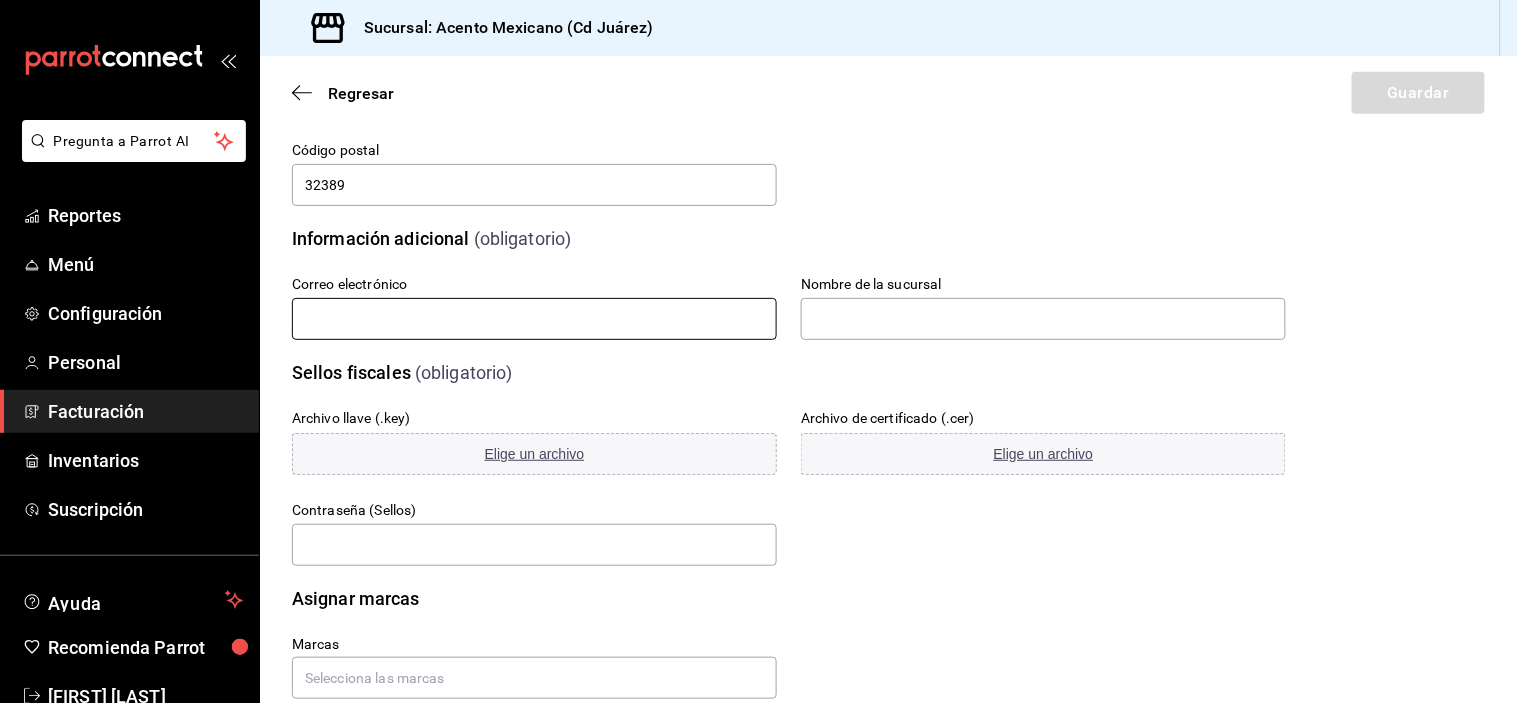type on "[EMAIL]" 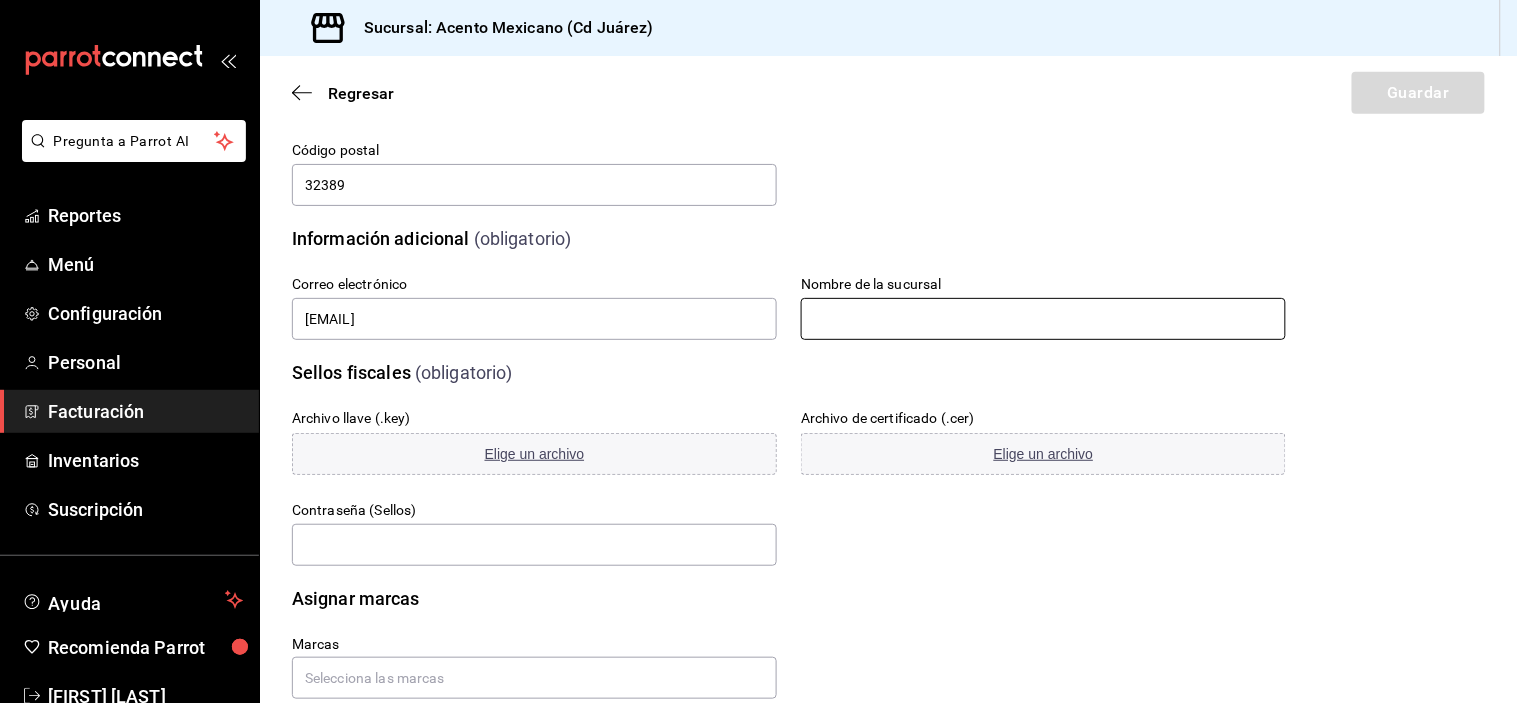 click at bounding box center [1043, 319] 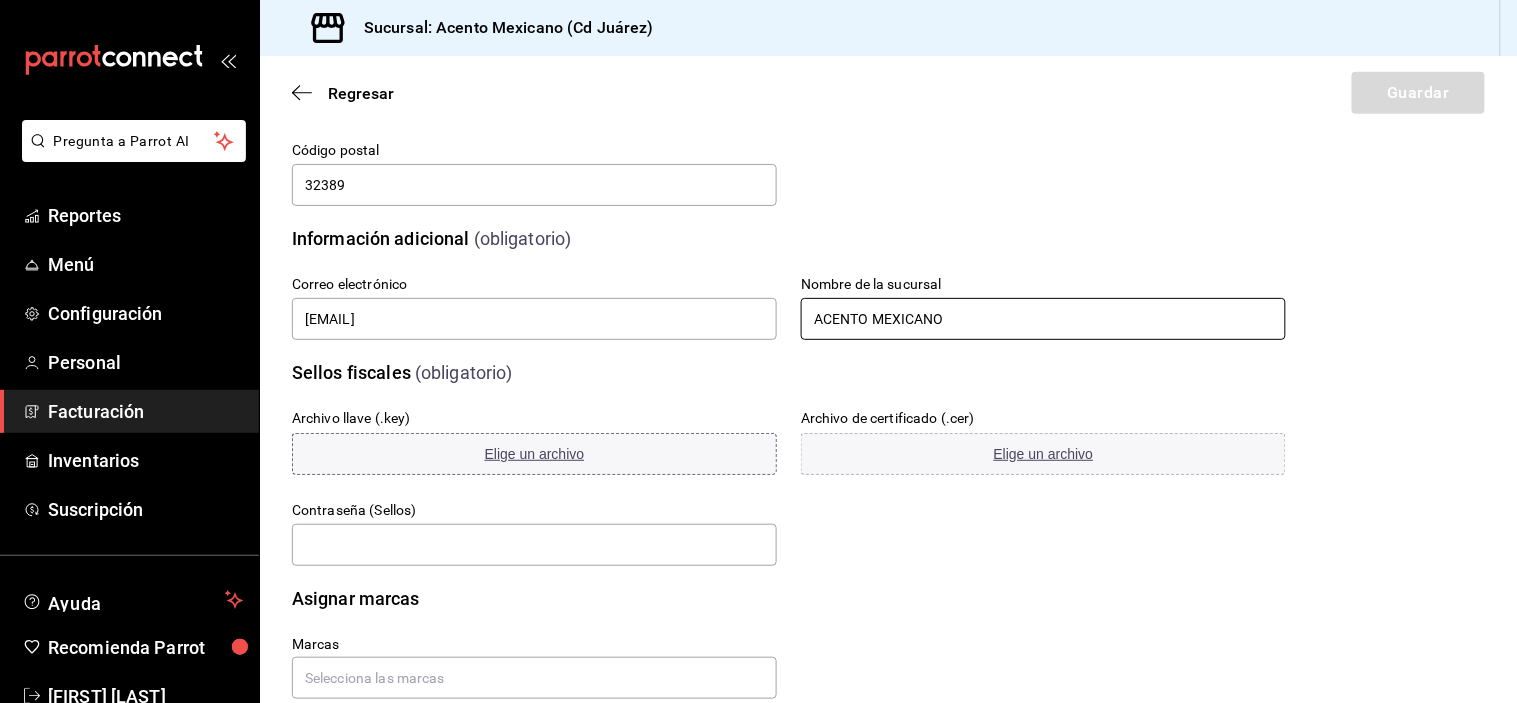 type on "ACENTO MEXICANO" 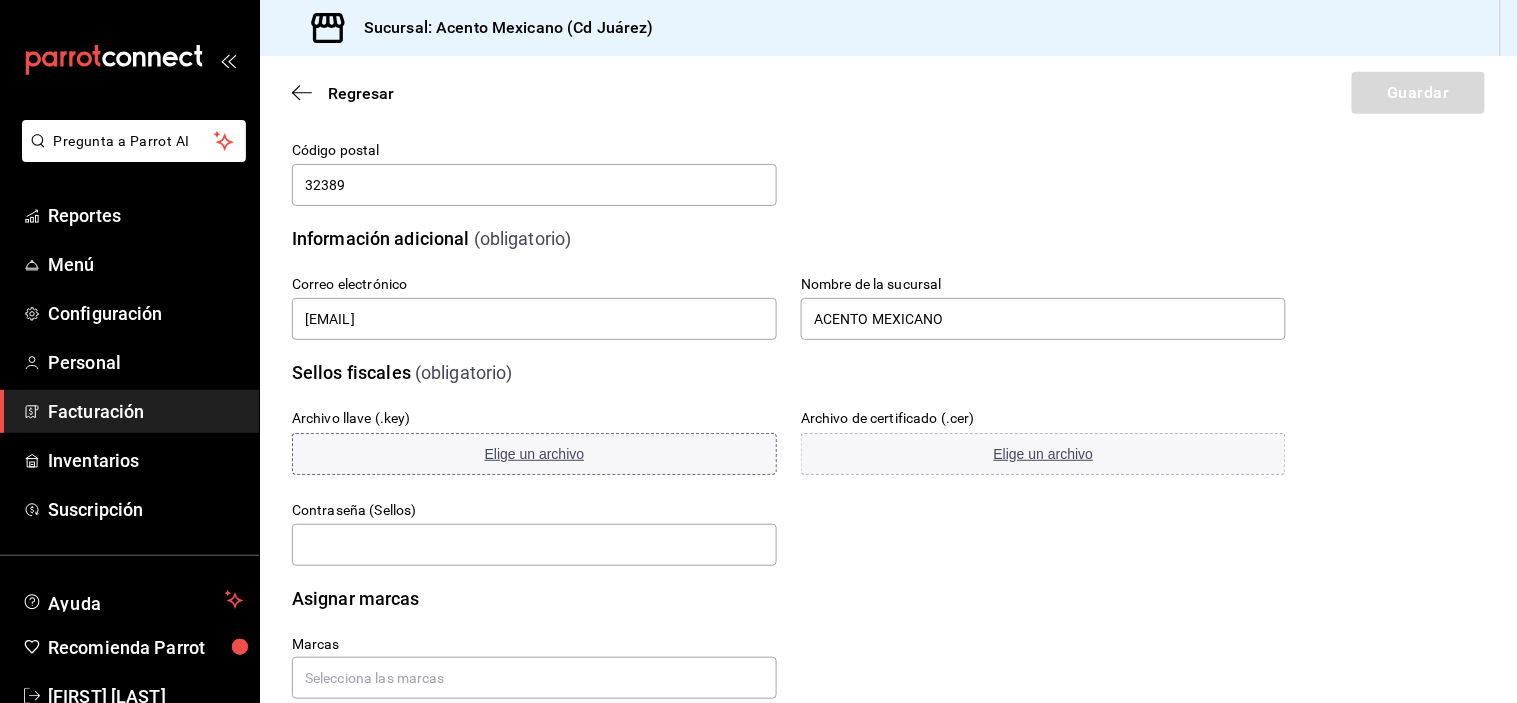 click on "Elige un archivo" at bounding box center [535, 454] 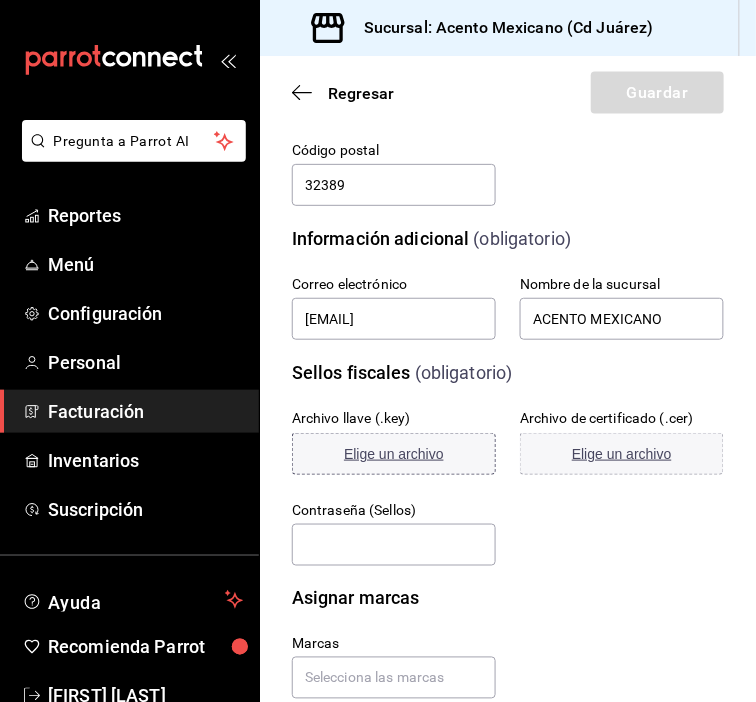 click on "Elige un archivo" at bounding box center (394, 454) 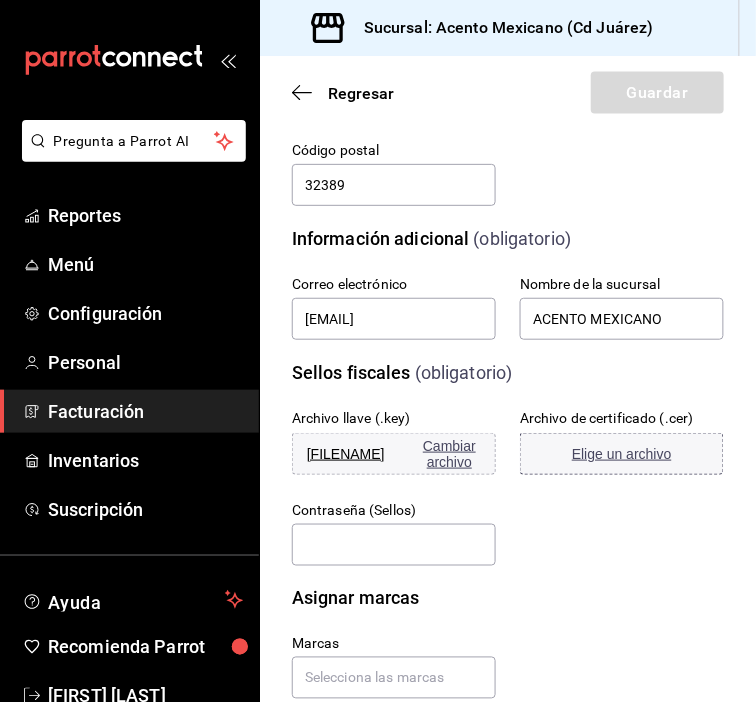 click on "Elige un archivo" at bounding box center [622, 454] 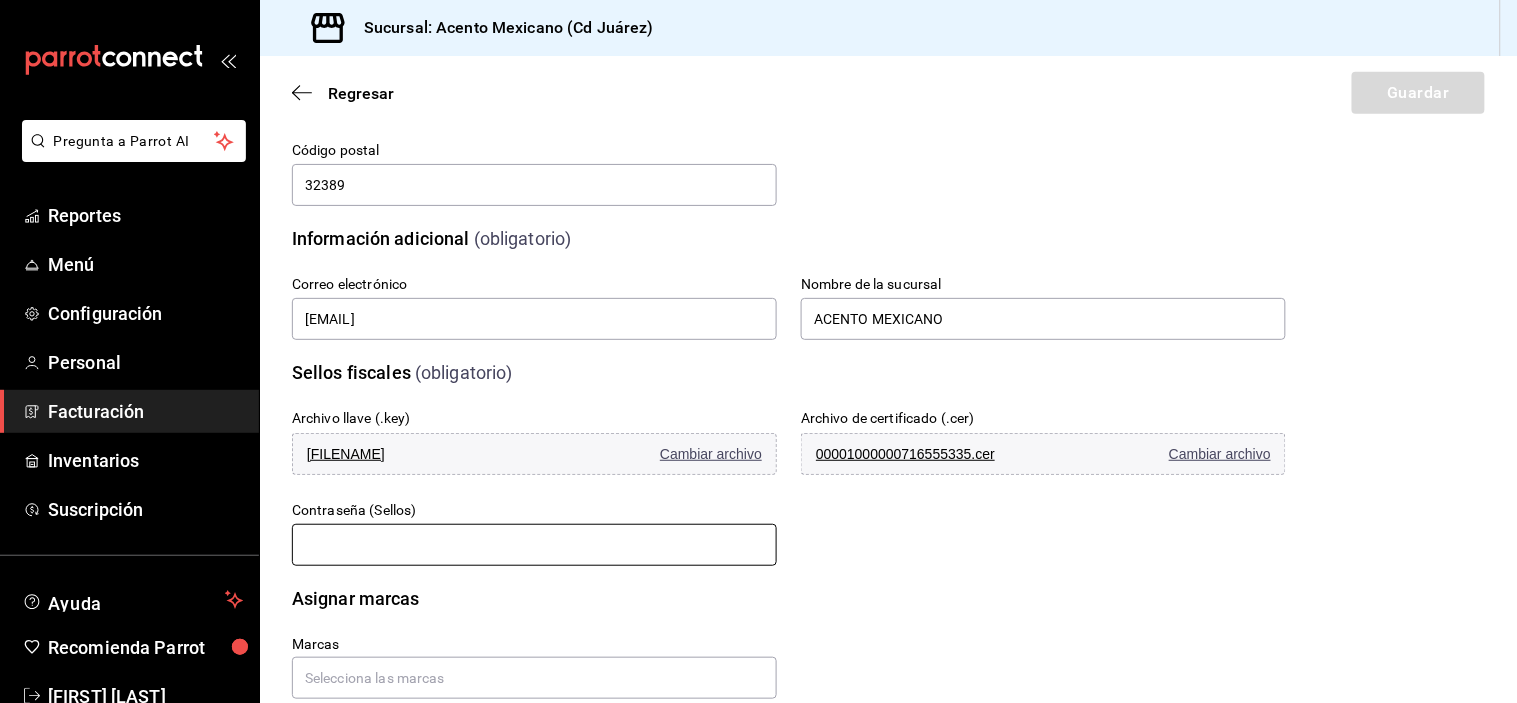 scroll, scrollTop: 473, scrollLeft: 0, axis: vertical 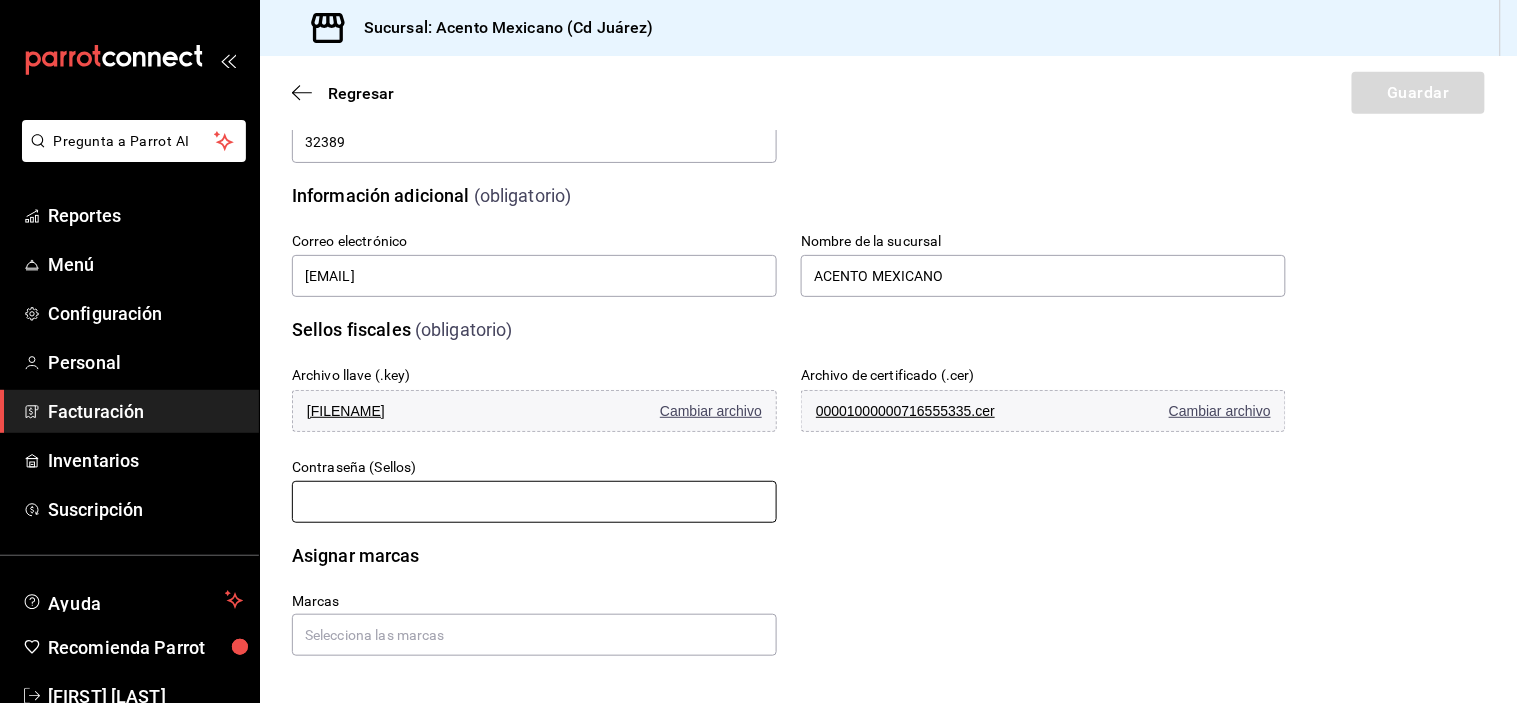 click at bounding box center (534, 502) 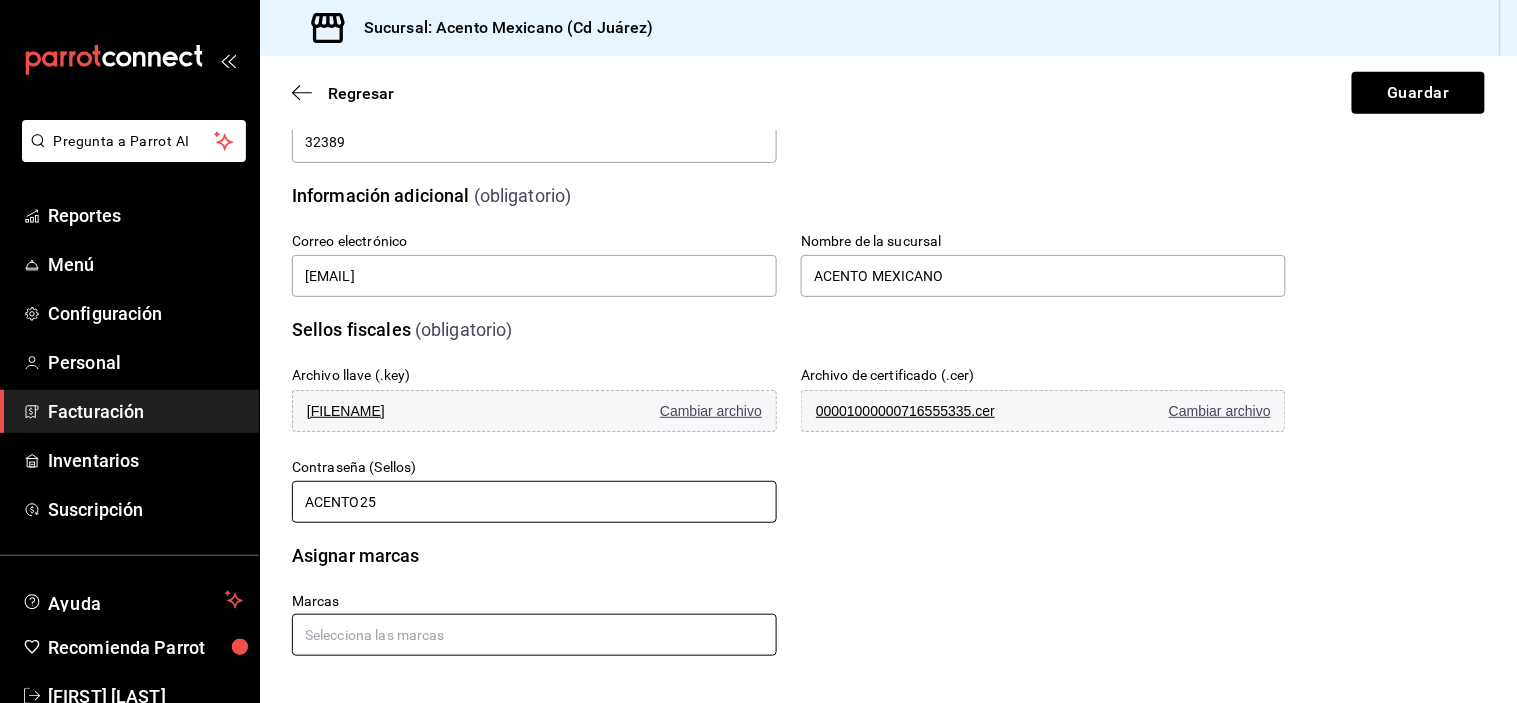 type on "ACENTO25" 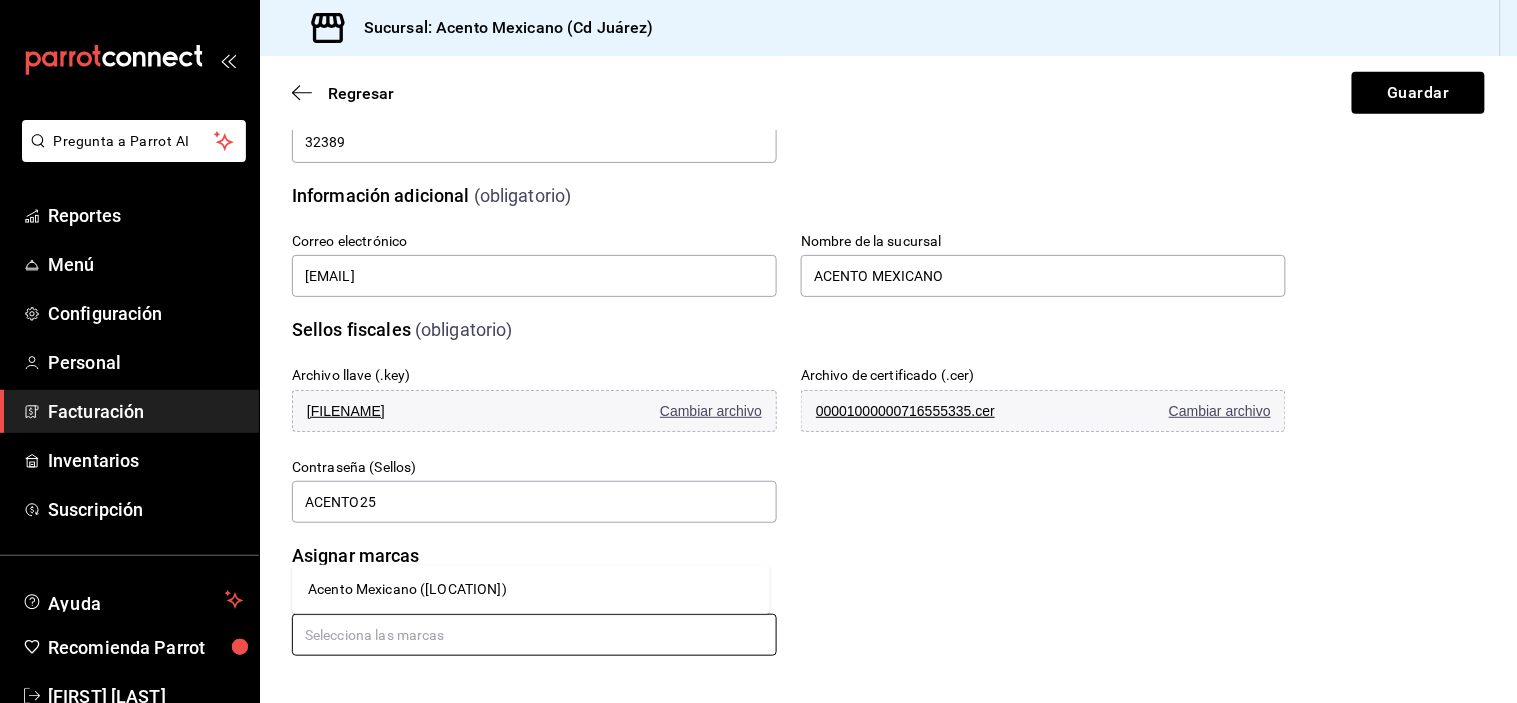 click at bounding box center (534, 635) 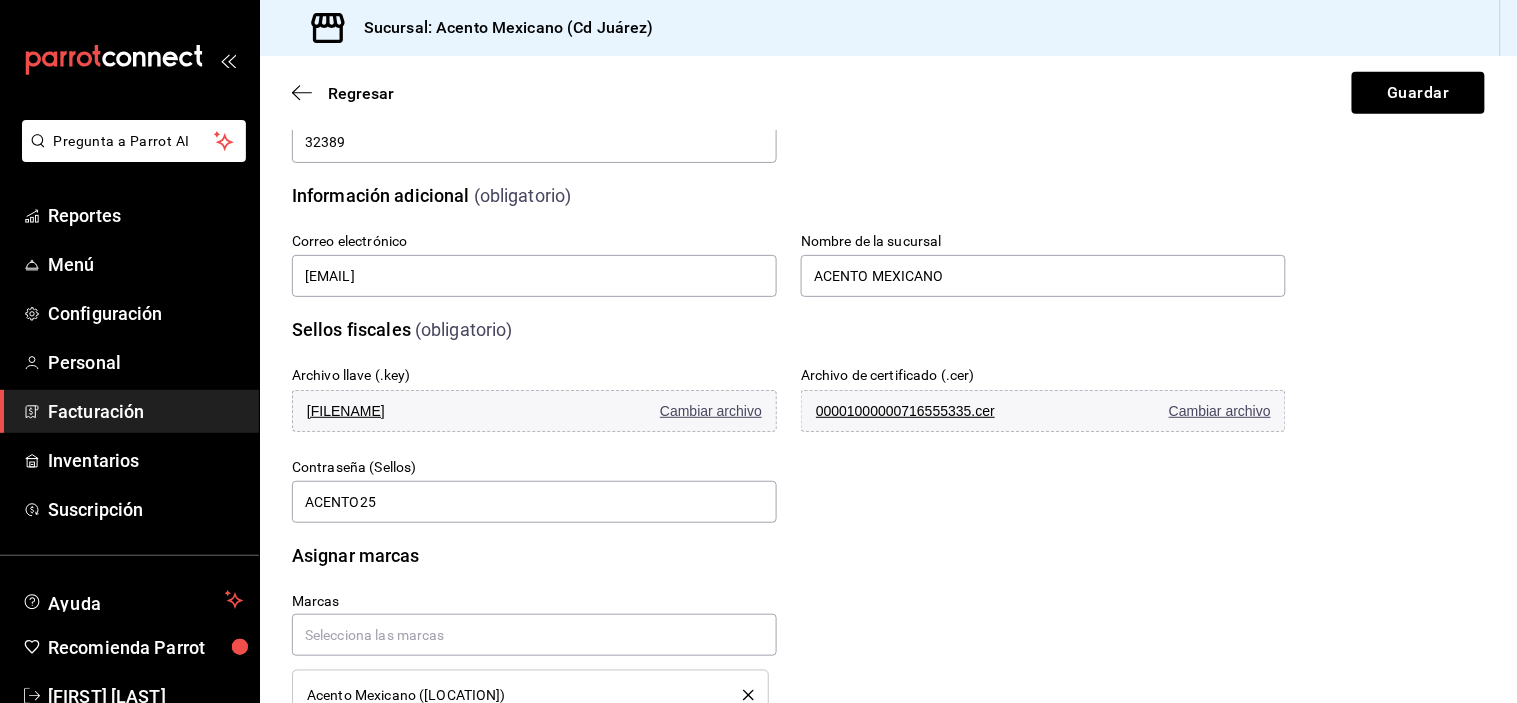 click on "Marcas Acento Mexicano ([LOCATION])" at bounding box center (765, 633) 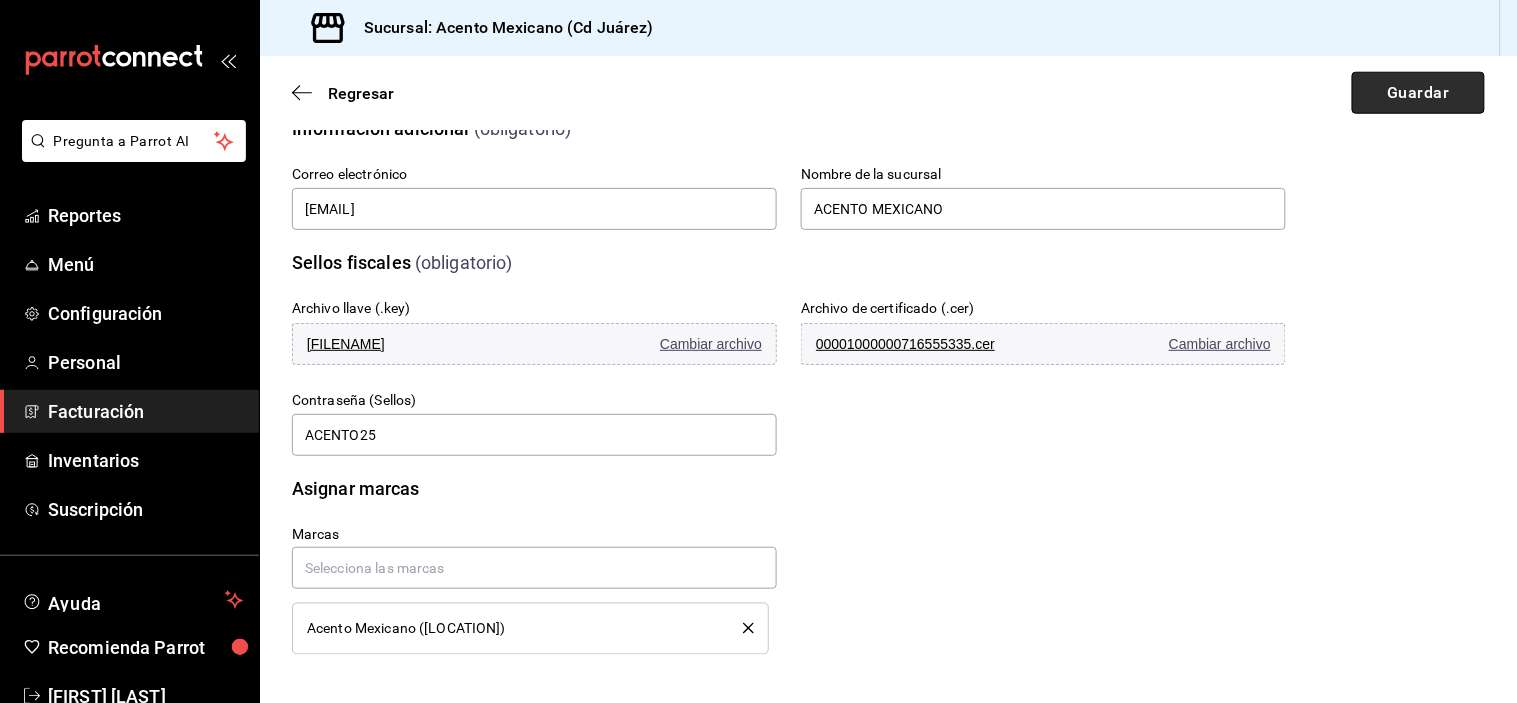 click on "Guardar" at bounding box center [1418, 93] 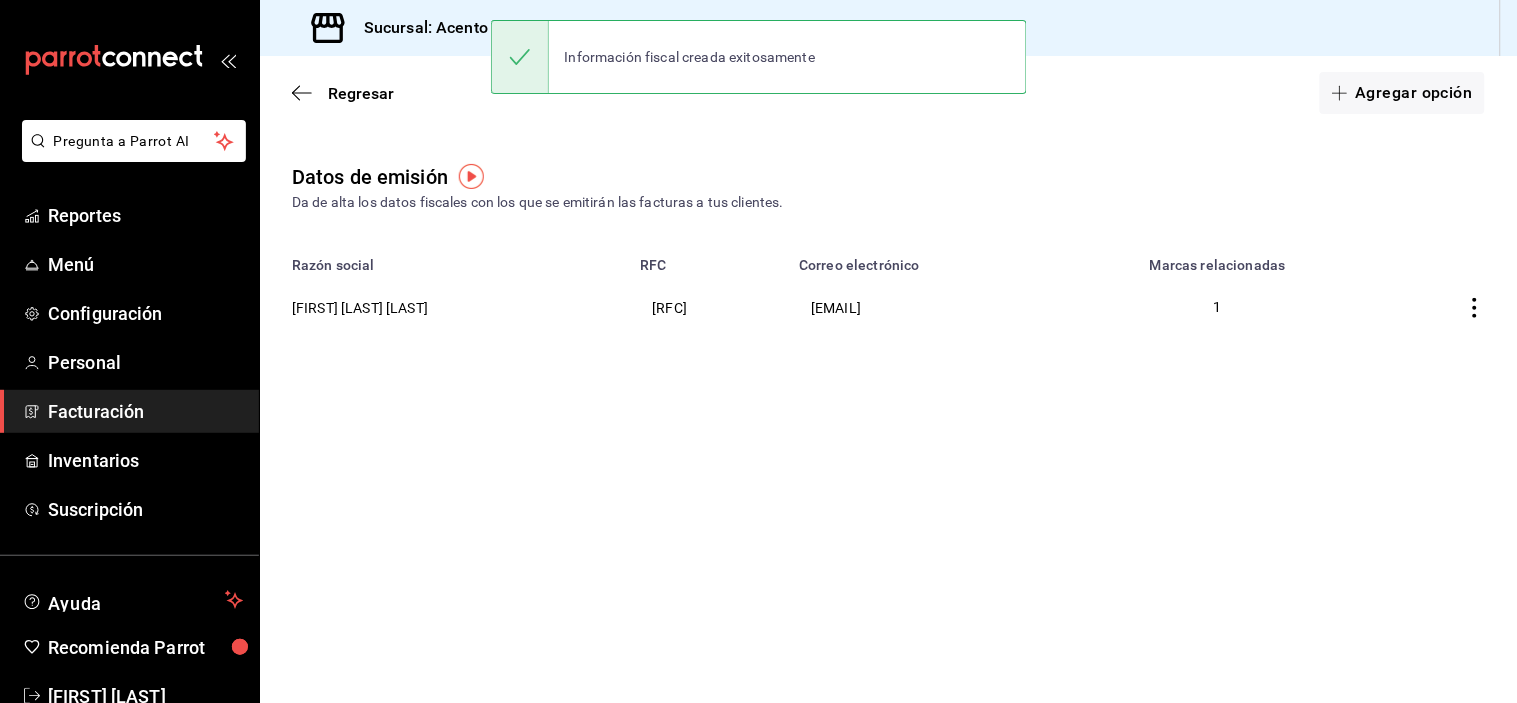 scroll, scrollTop: 0, scrollLeft: 0, axis: both 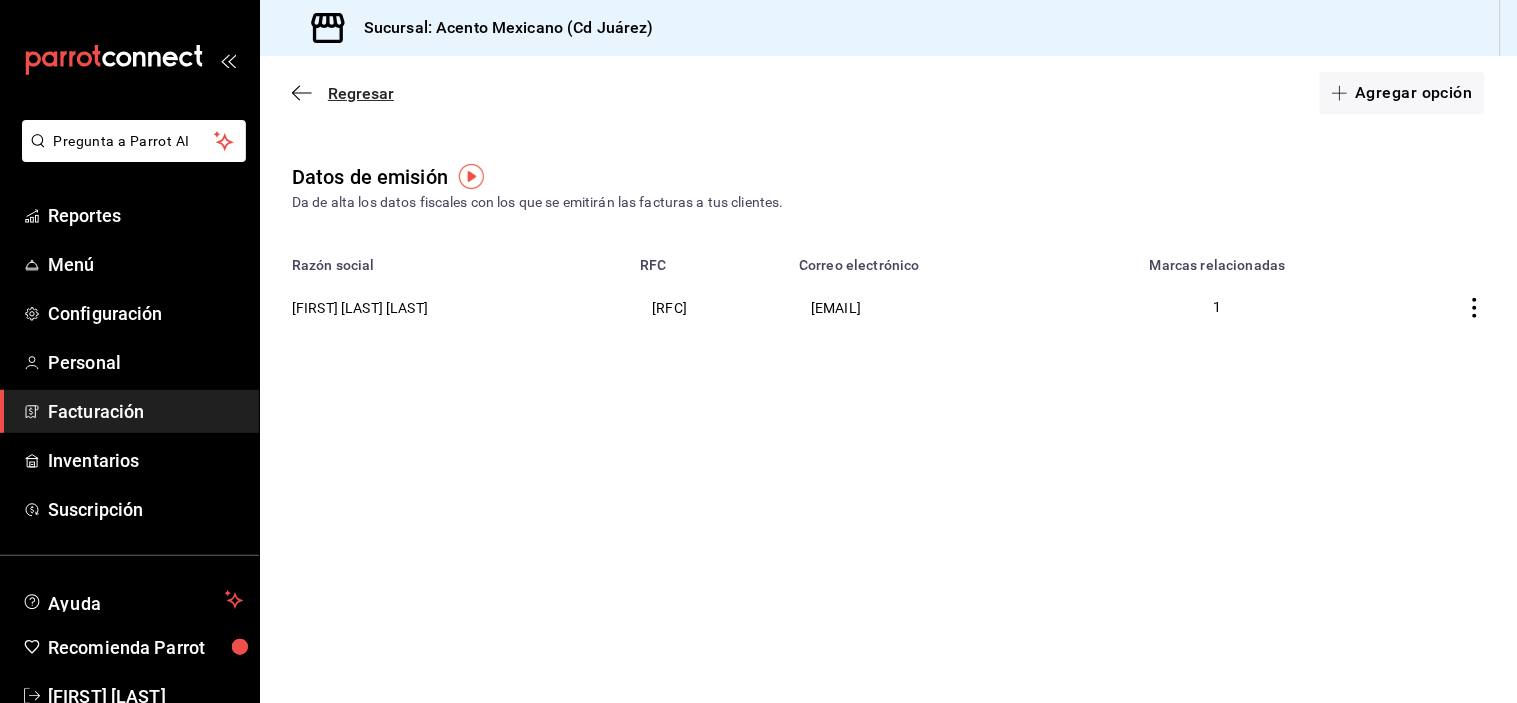 click 